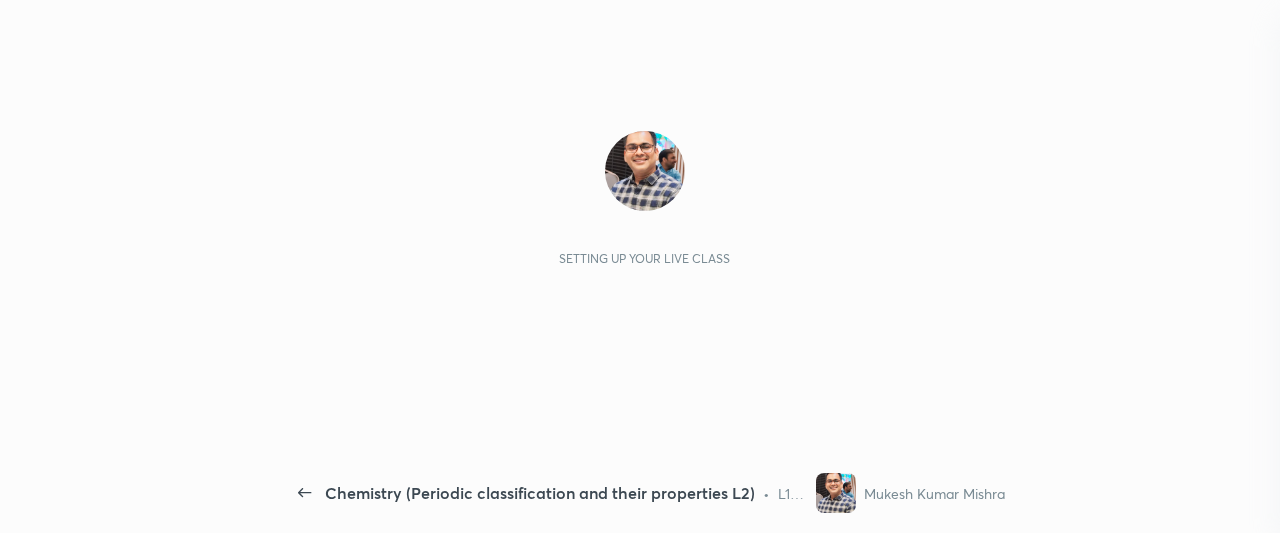 scroll, scrollTop: 0, scrollLeft: 0, axis: both 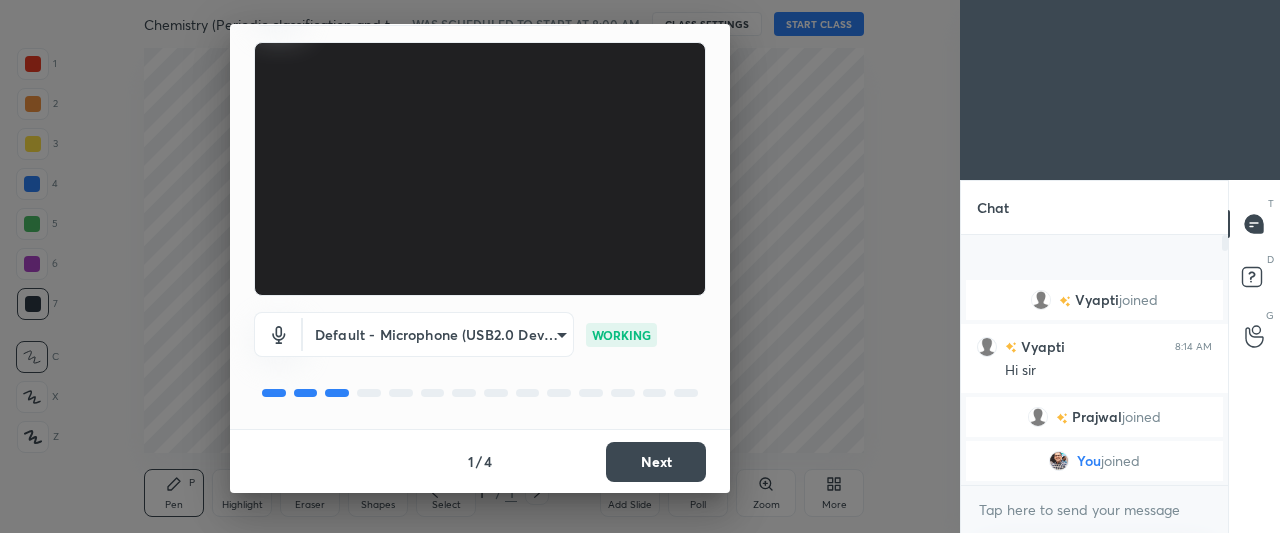 click on "Next" at bounding box center (656, 462) 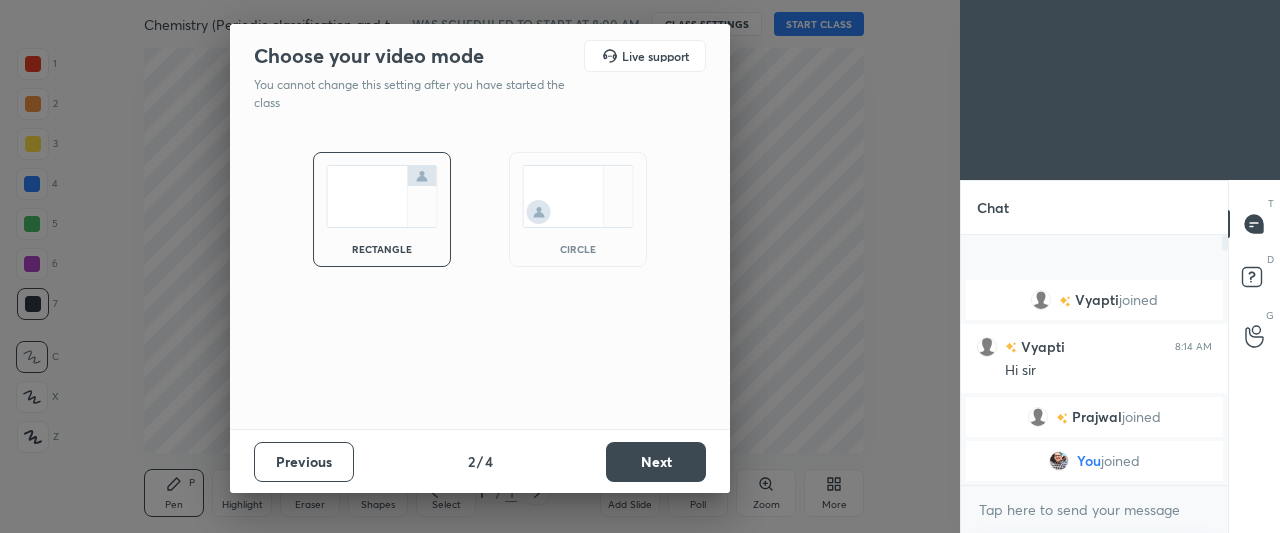scroll, scrollTop: 0, scrollLeft: 0, axis: both 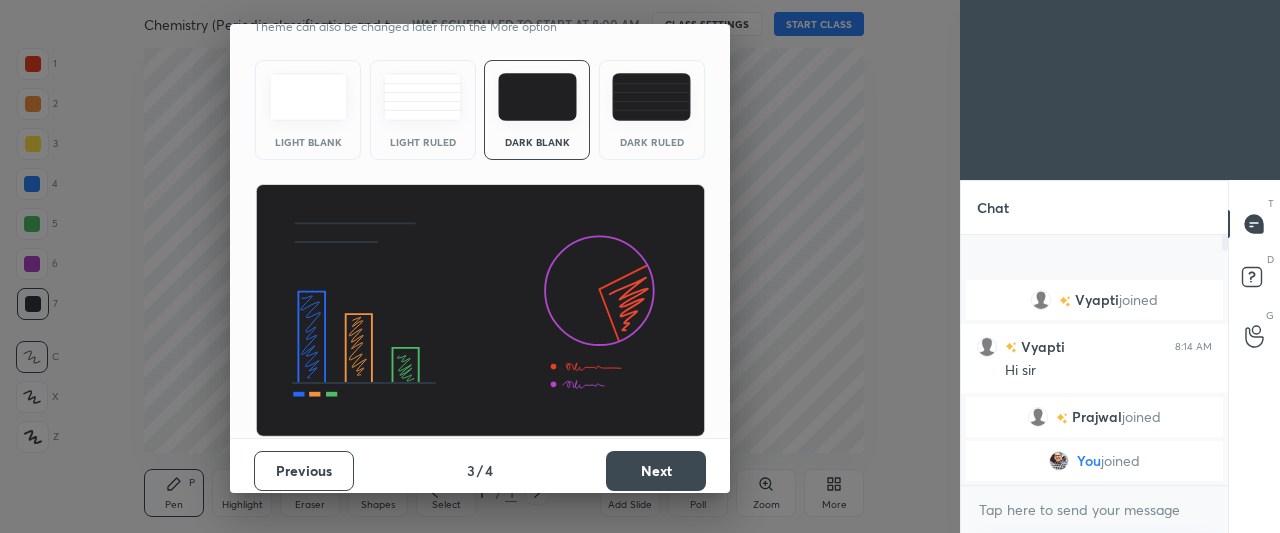 click on "Next" at bounding box center (656, 471) 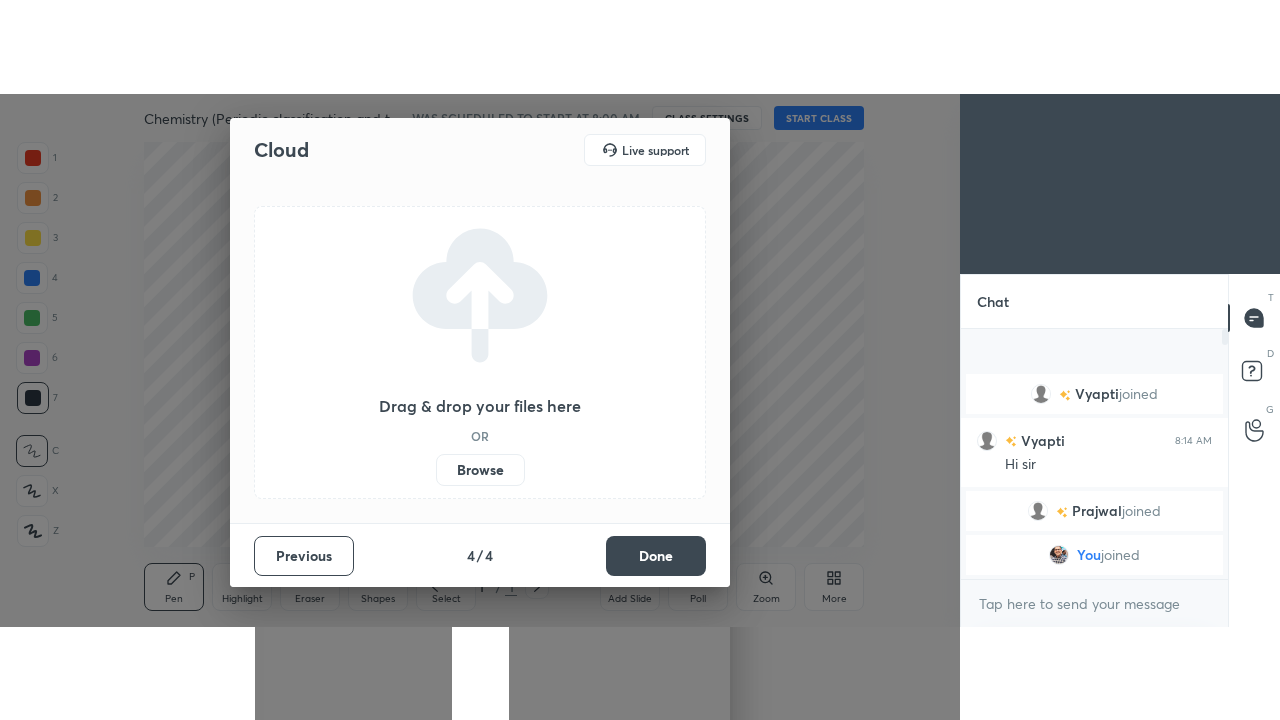 scroll, scrollTop: 0, scrollLeft: 0, axis: both 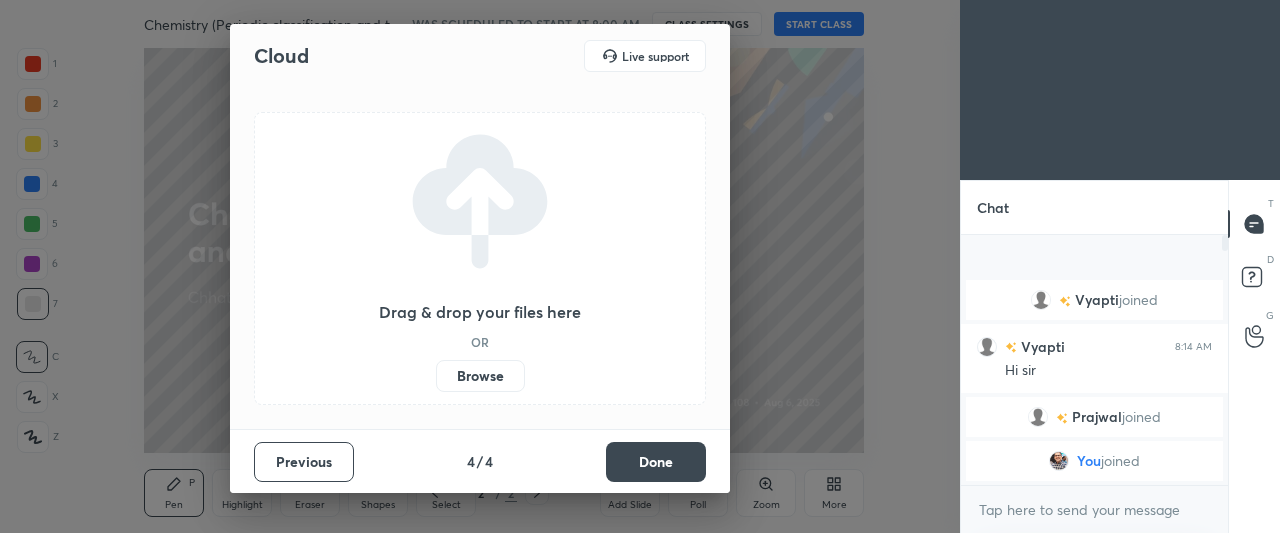 click on "Done" at bounding box center (656, 462) 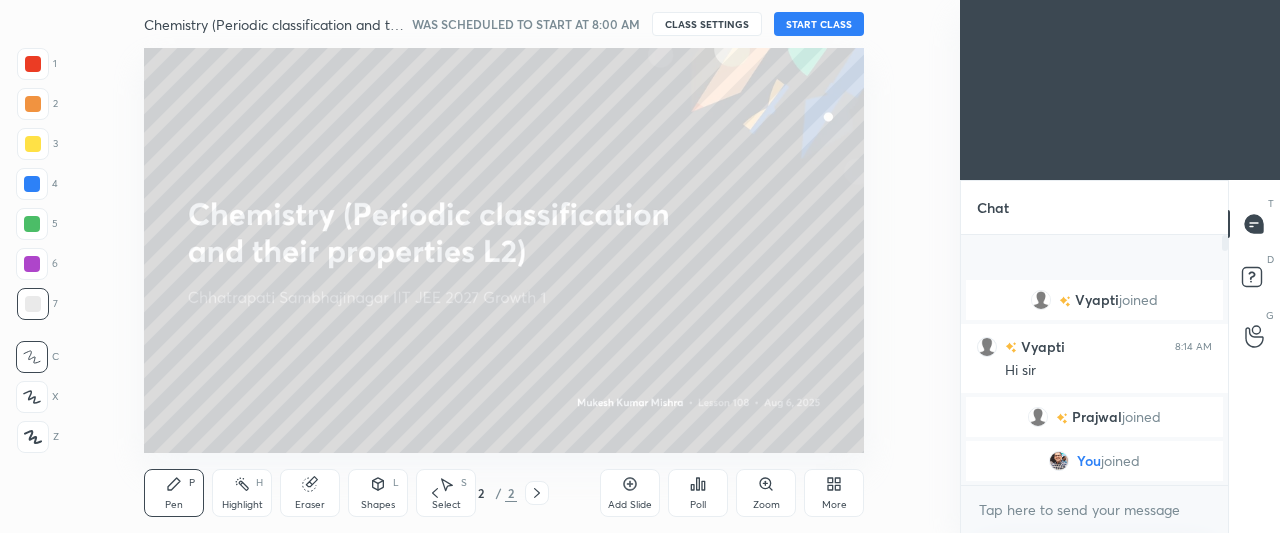 click on "More" at bounding box center (834, 493) 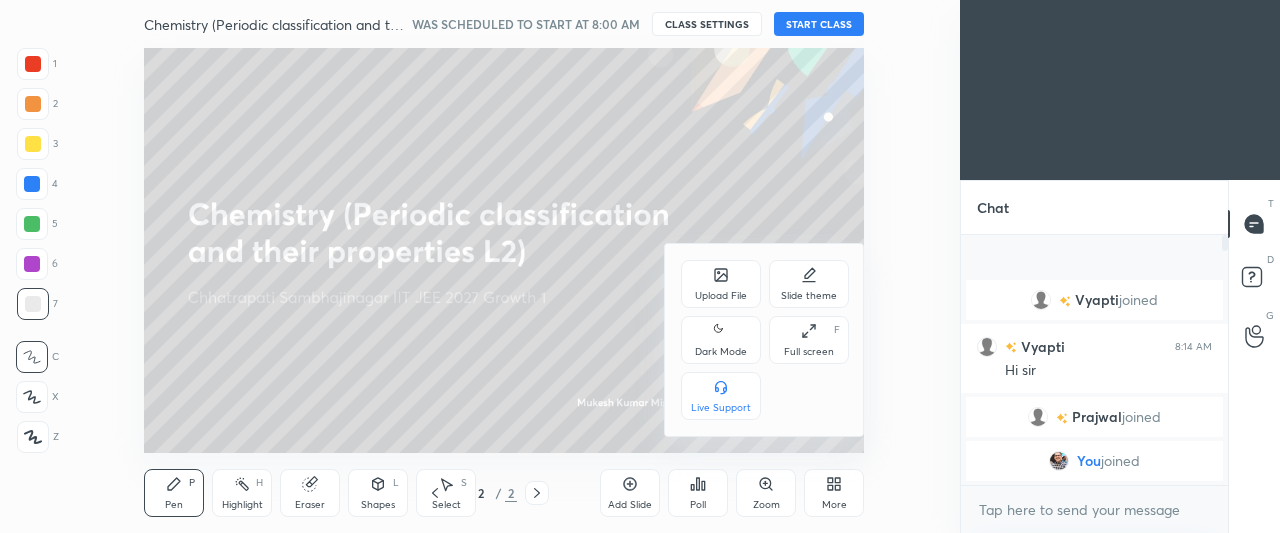 click on "Dark Mode" at bounding box center (721, 340) 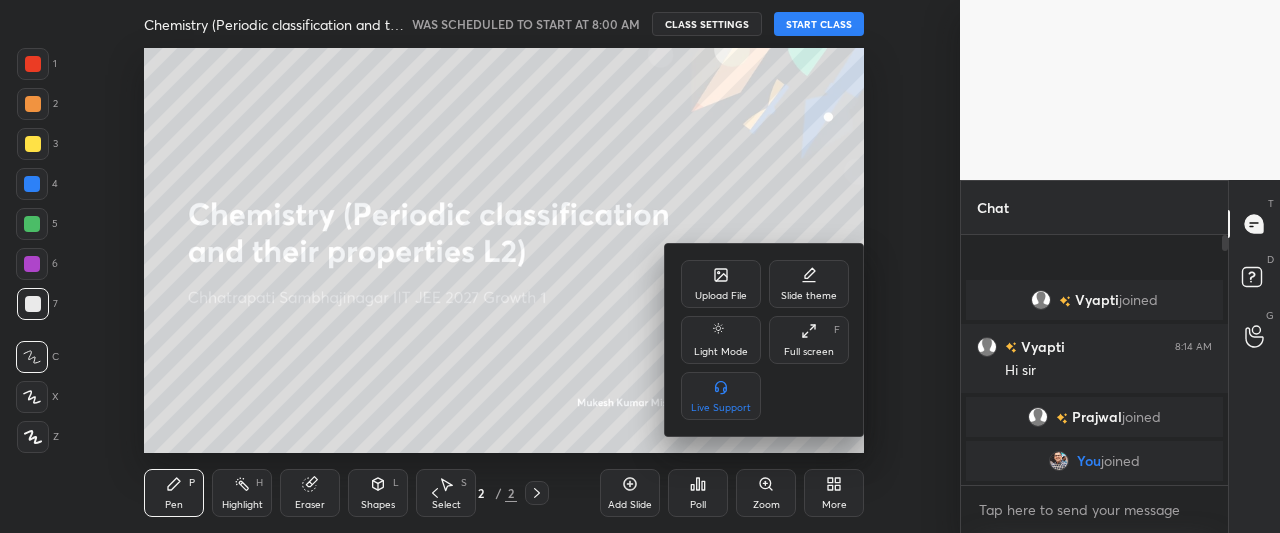click on "Full screen F" at bounding box center [809, 340] 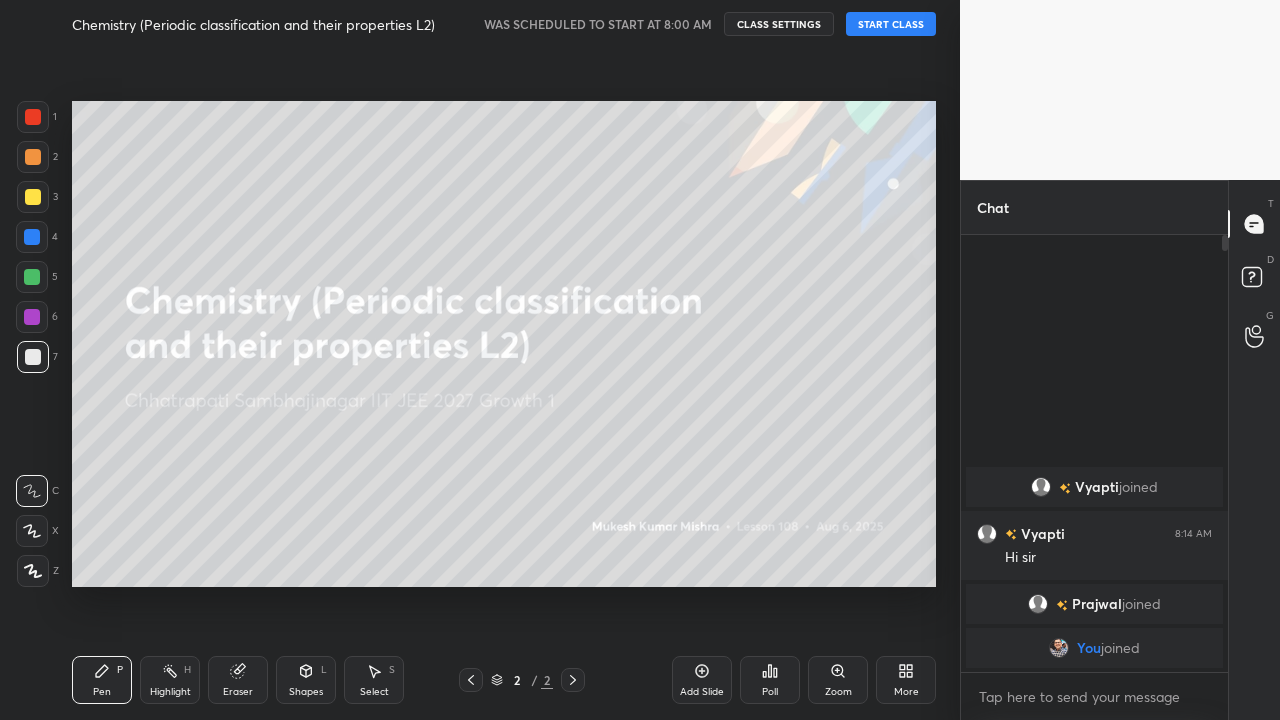 scroll, scrollTop: 99408, scrollLeft: 99120, axis: both 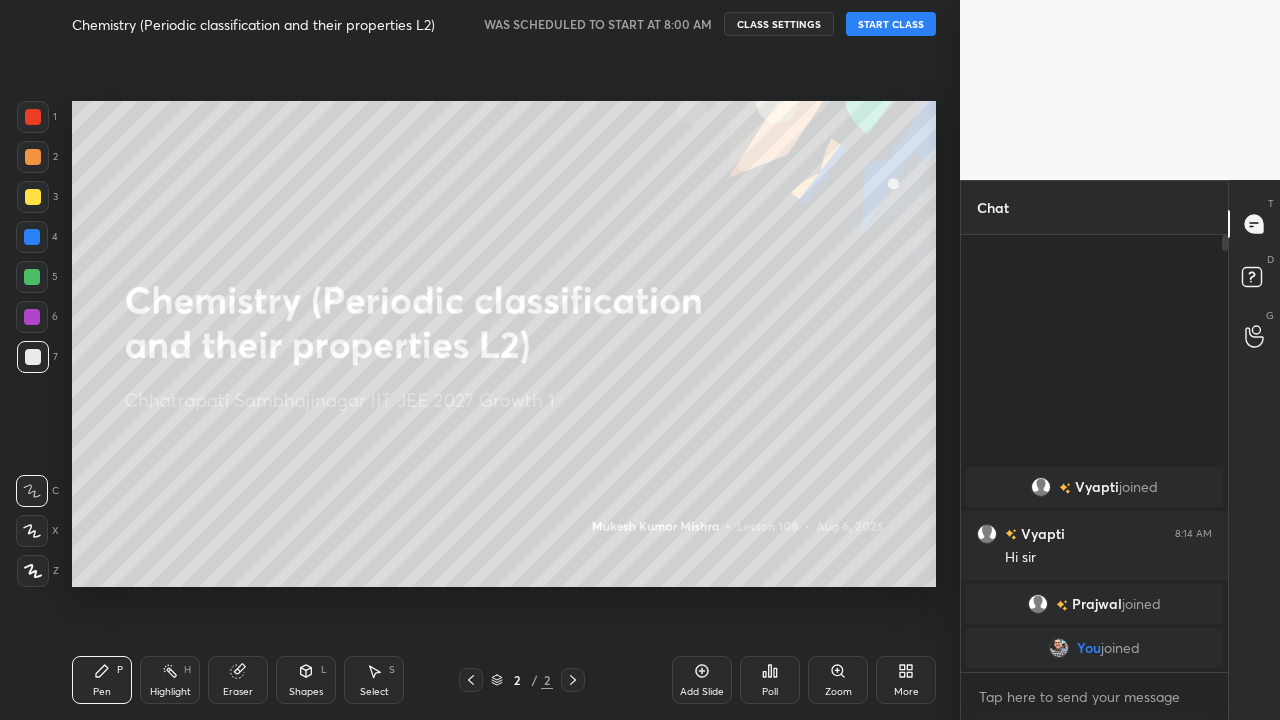 click on "More" at bounding box center [906, 680] 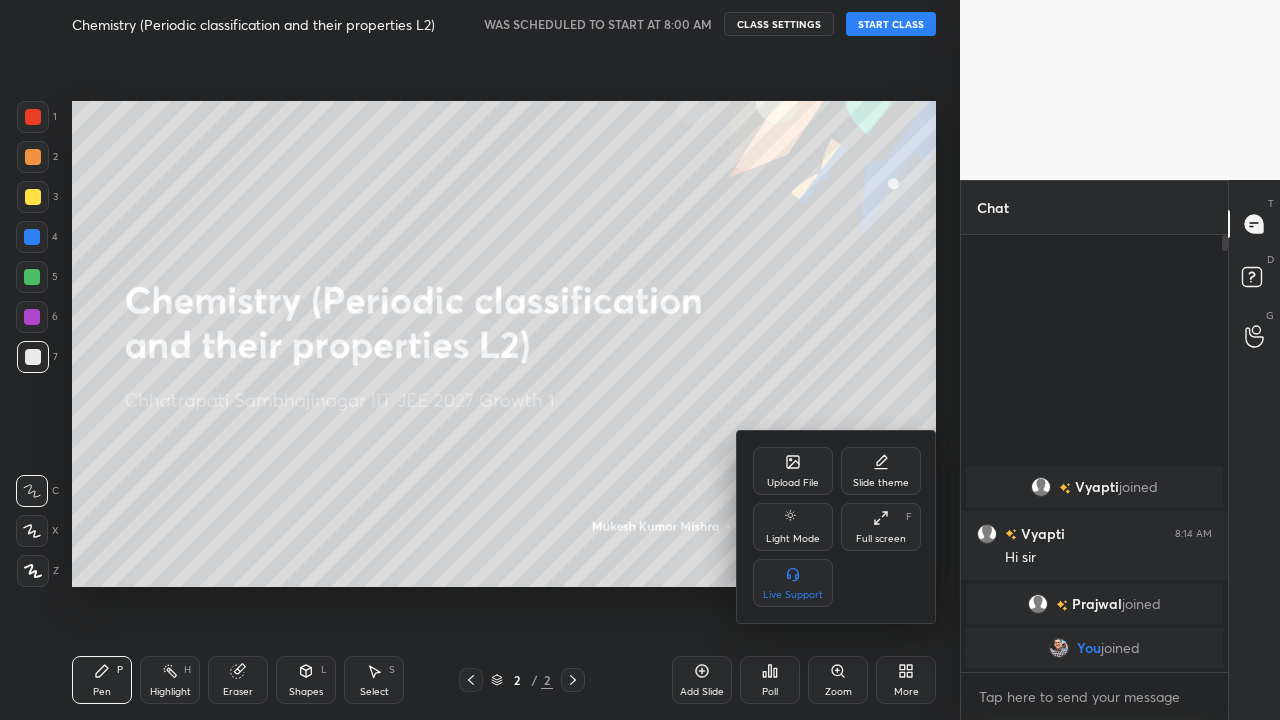 click on "Full screen F" at bounding box center (881, 527) 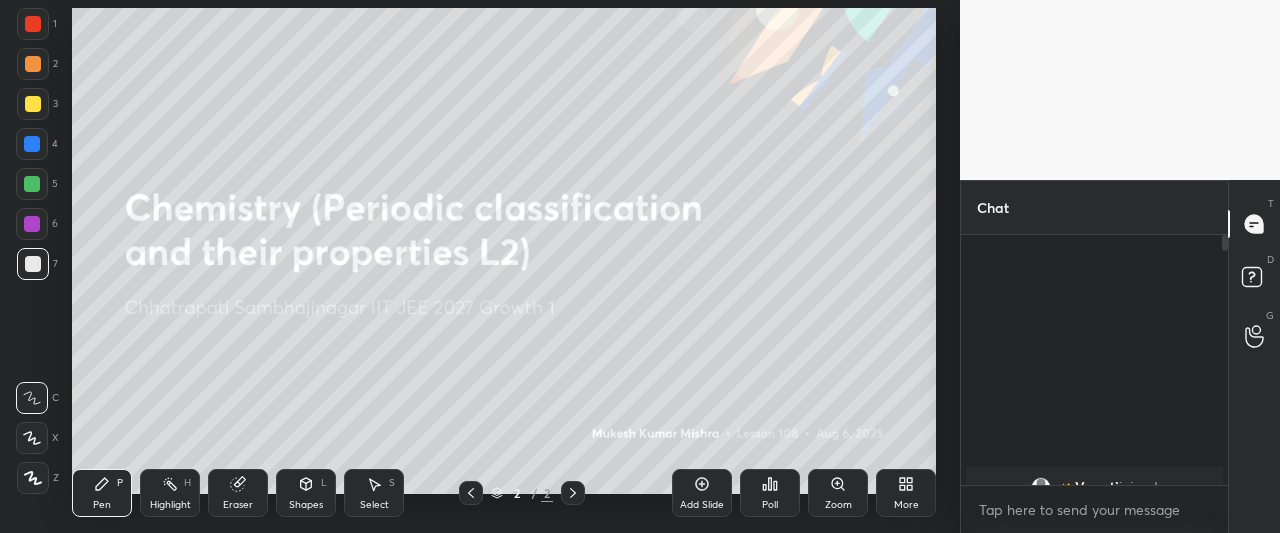 scroll, scrollTop: 405, scrollLeft: 880, axis: both 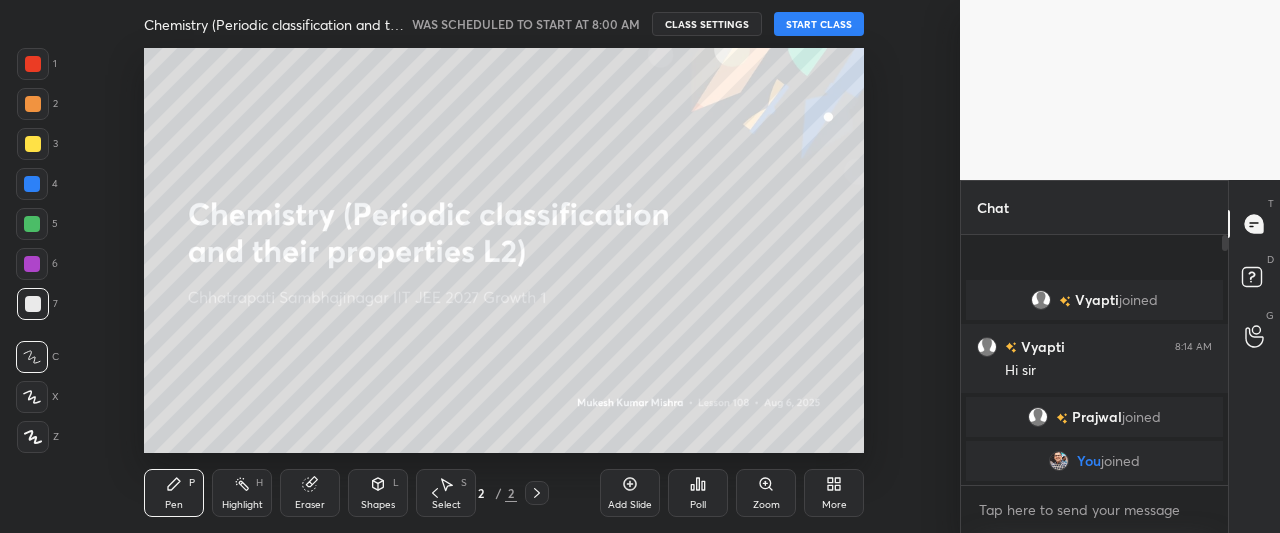 click on "More" at bounding box center [834, 493] 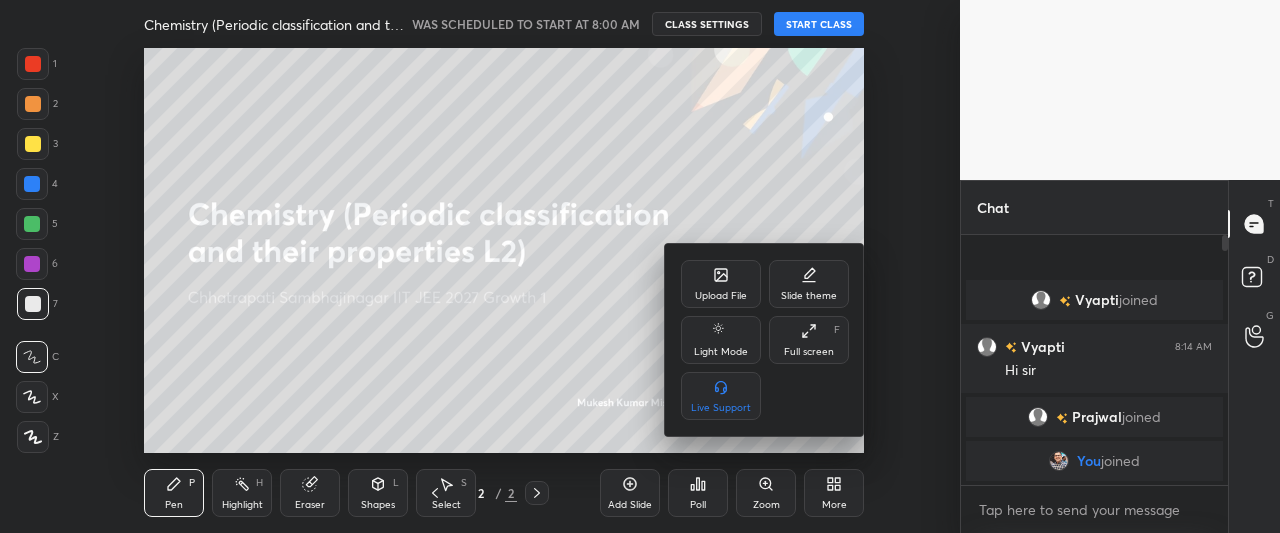 click on "Full screen" at bounding box center (809, 352) 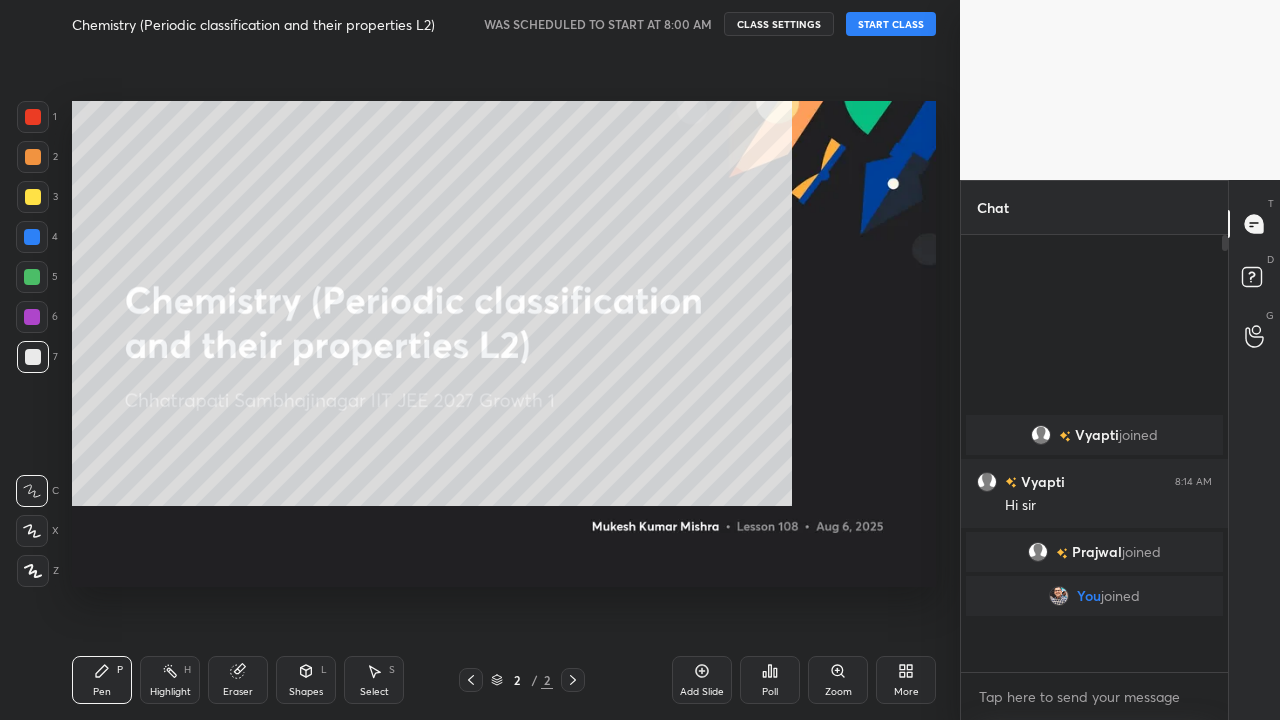 scroll, scrollTop: 99408, scrollLeft: 99120, axis: both 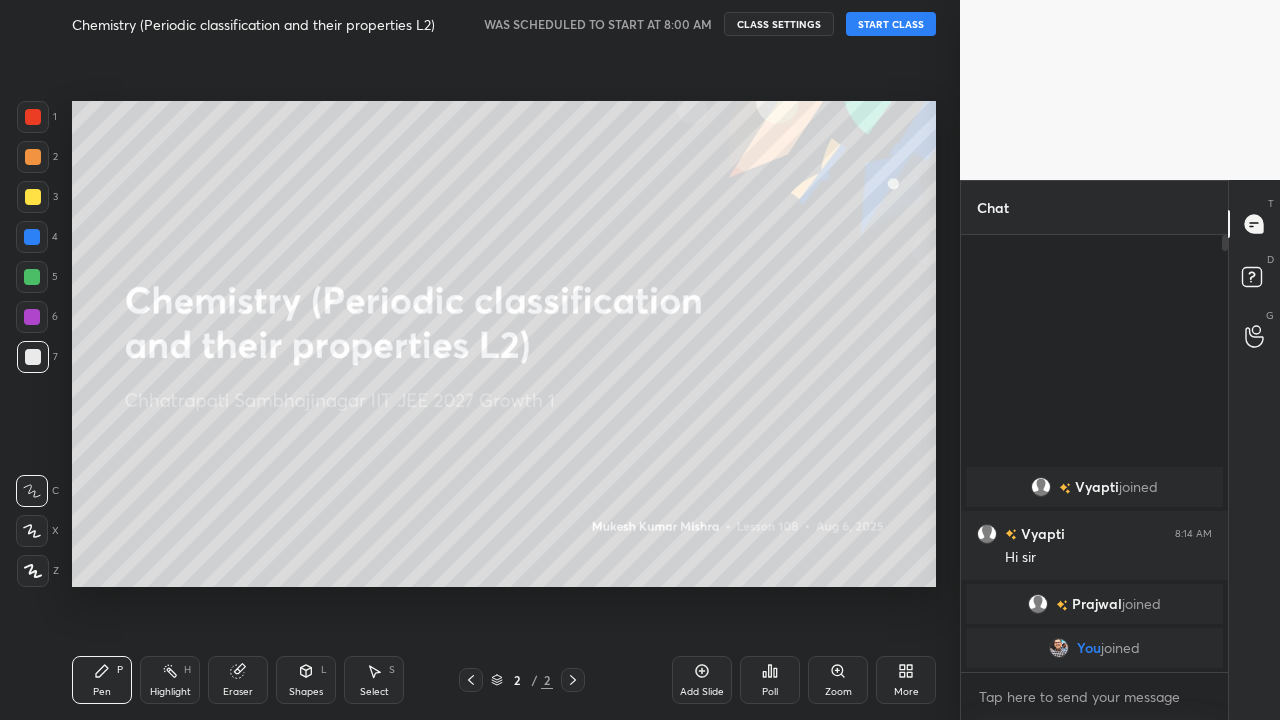 click on "Add Slide" at bounding box center (702, 680) 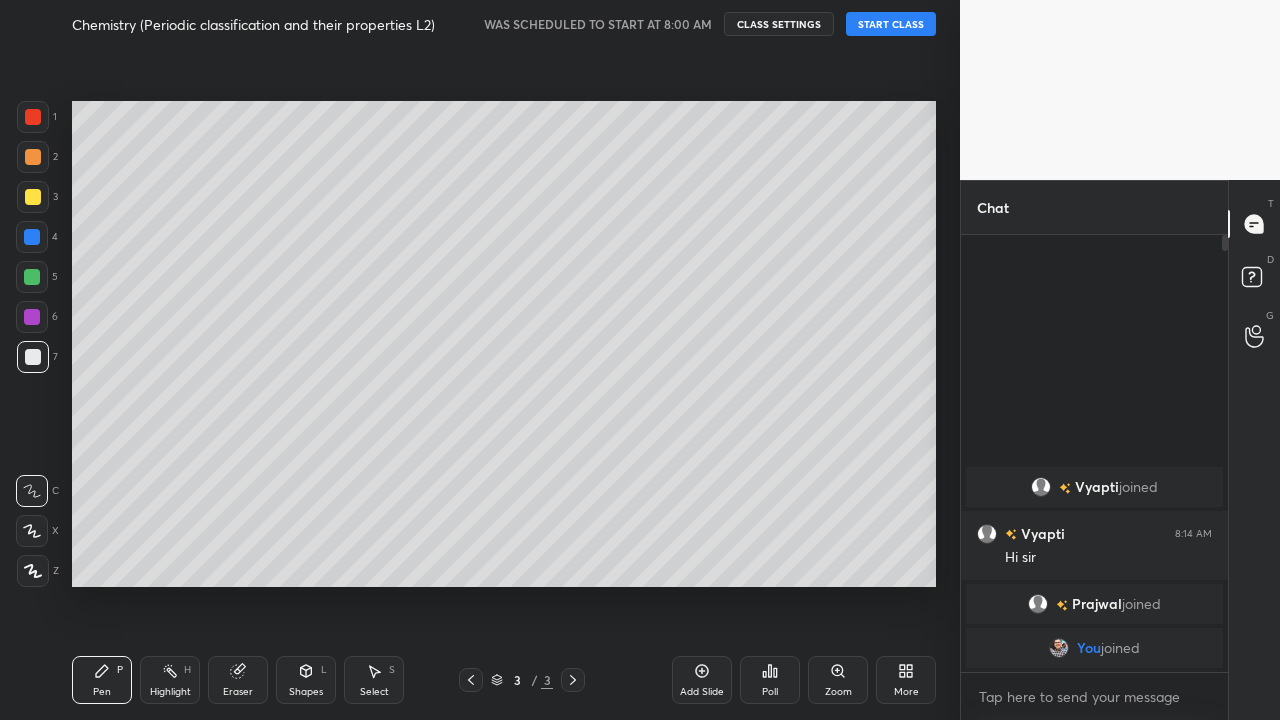 click on "START CLASS" at bounding box center [891, 24] 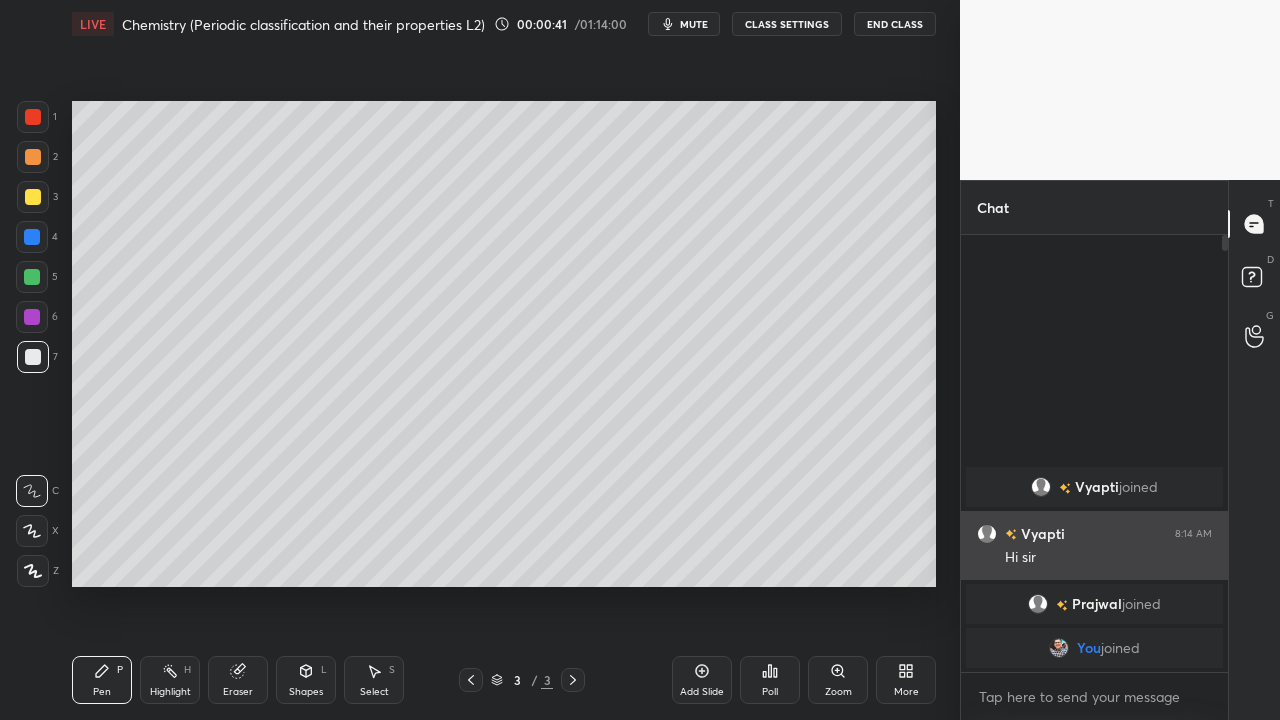 click on "Hi sir" at bounding box center (1108, 556) 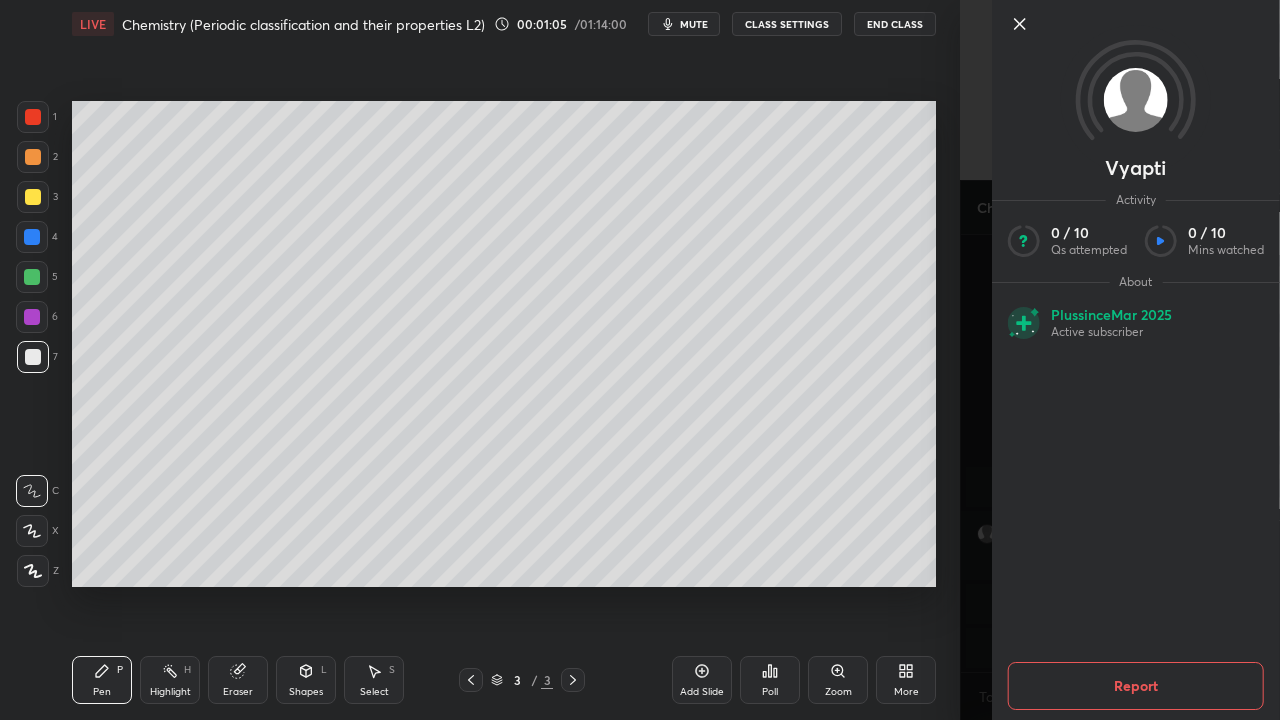 click at bounding box center [32, 531] 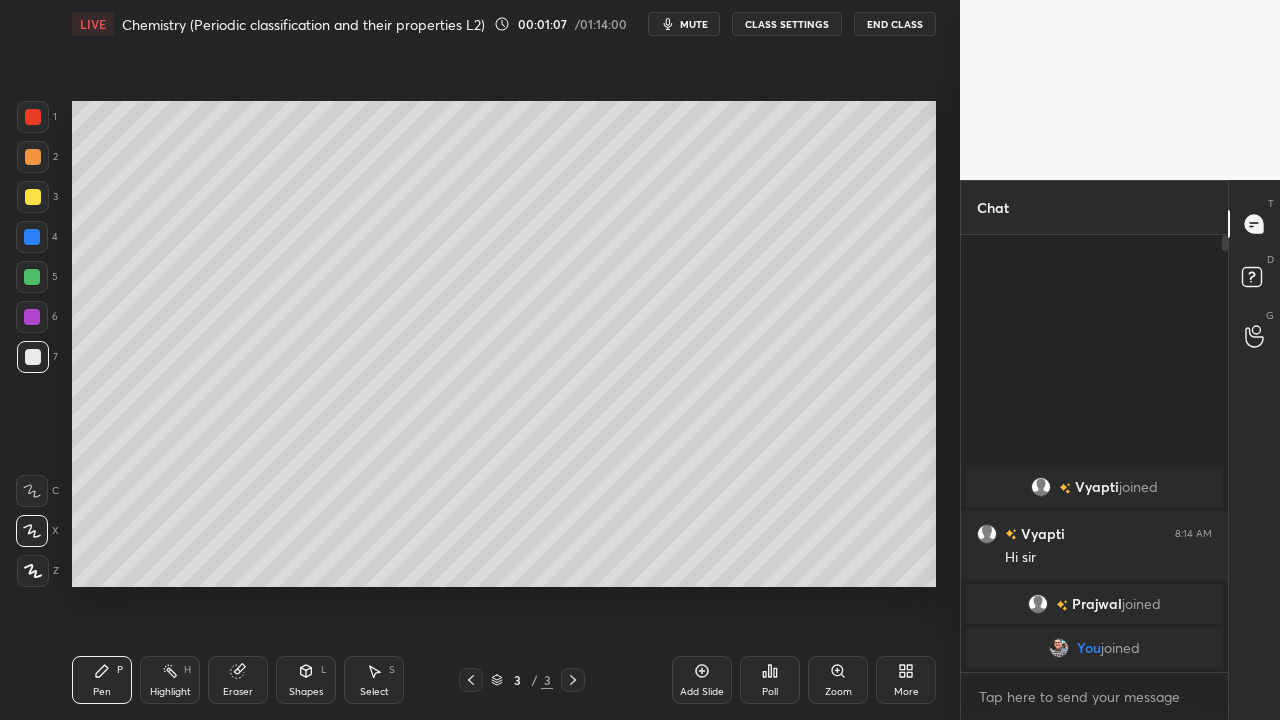 click at bounding box center (33, 197) 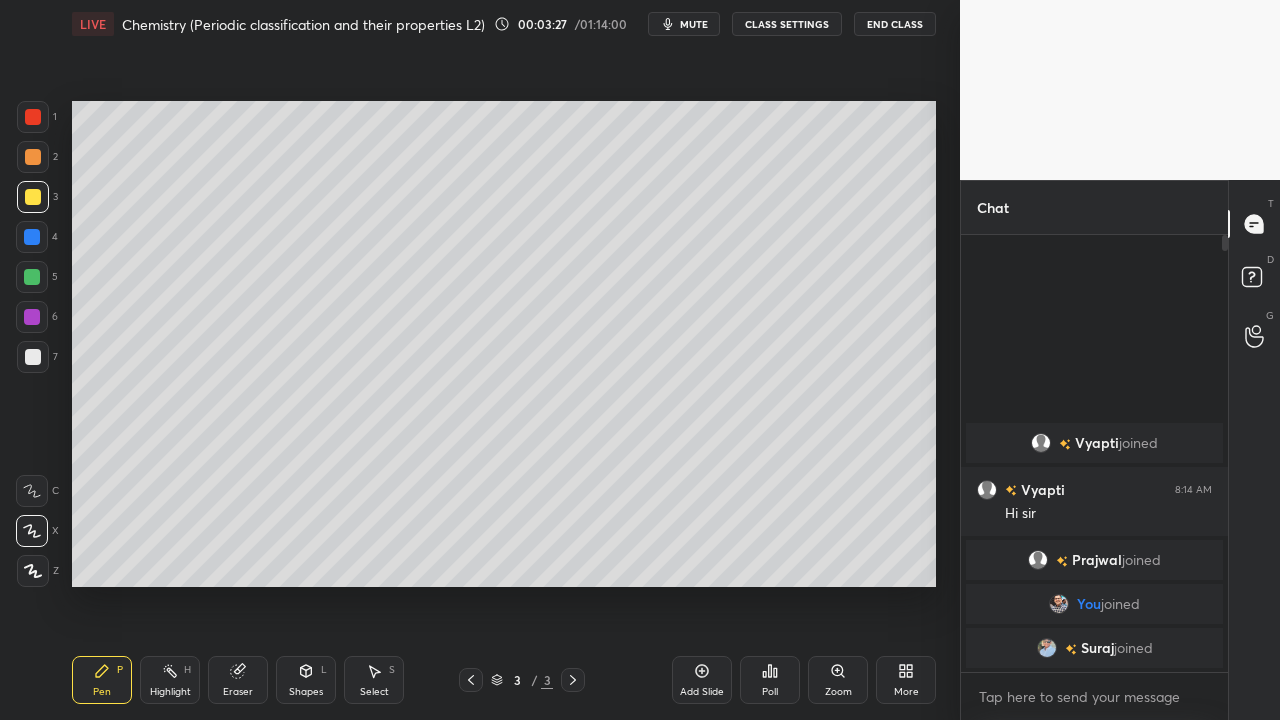 click at bounding box center [33, 197] 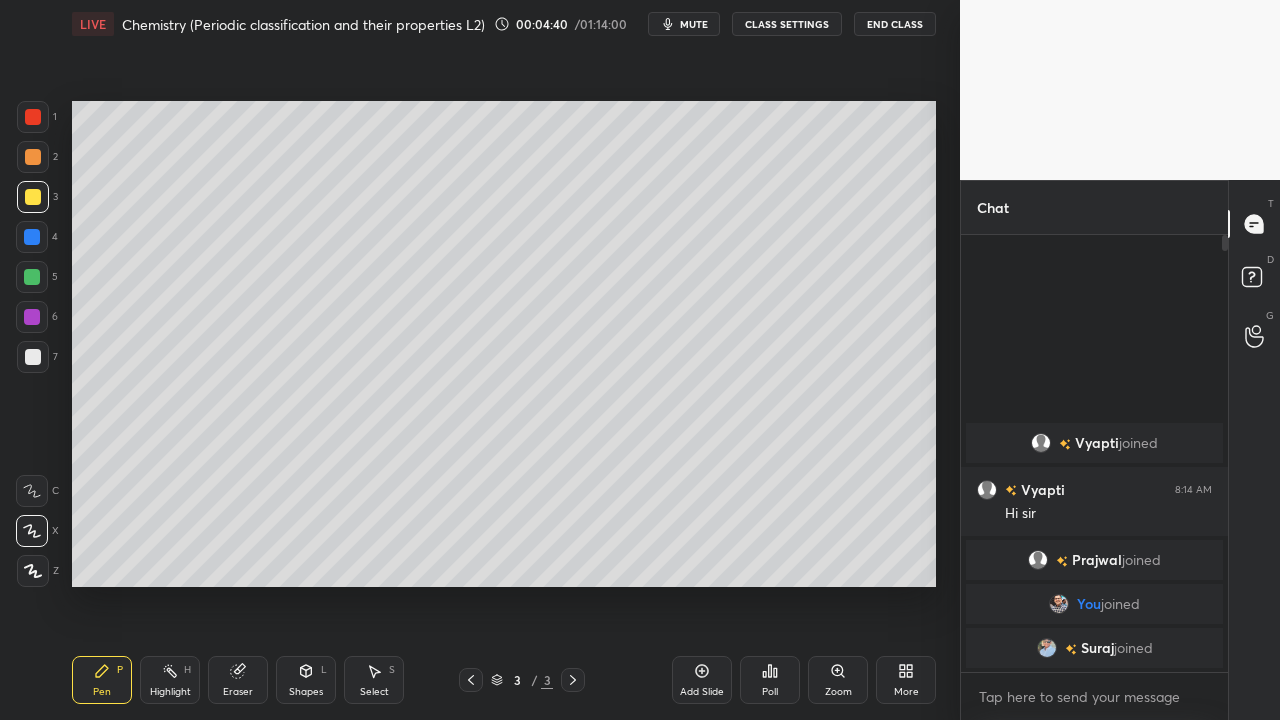 click at bounding box center (33, 357) 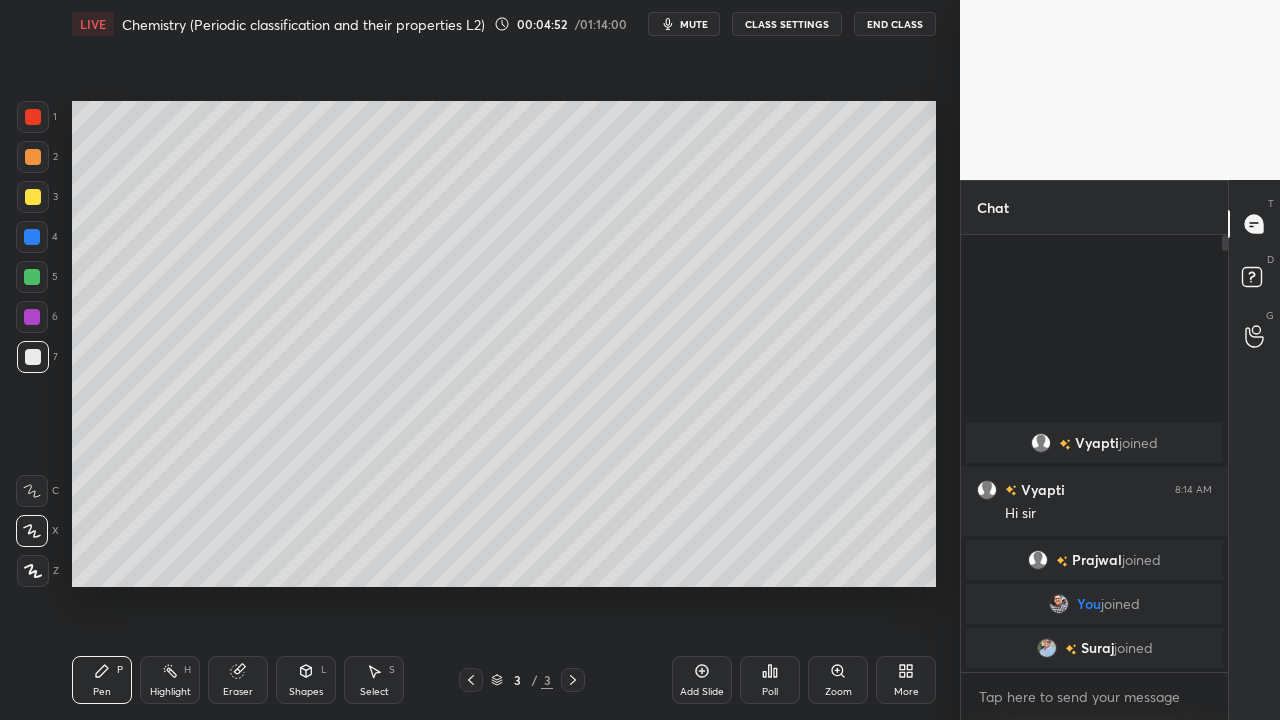 click on "Shapes" at bounding box center [306, 692] 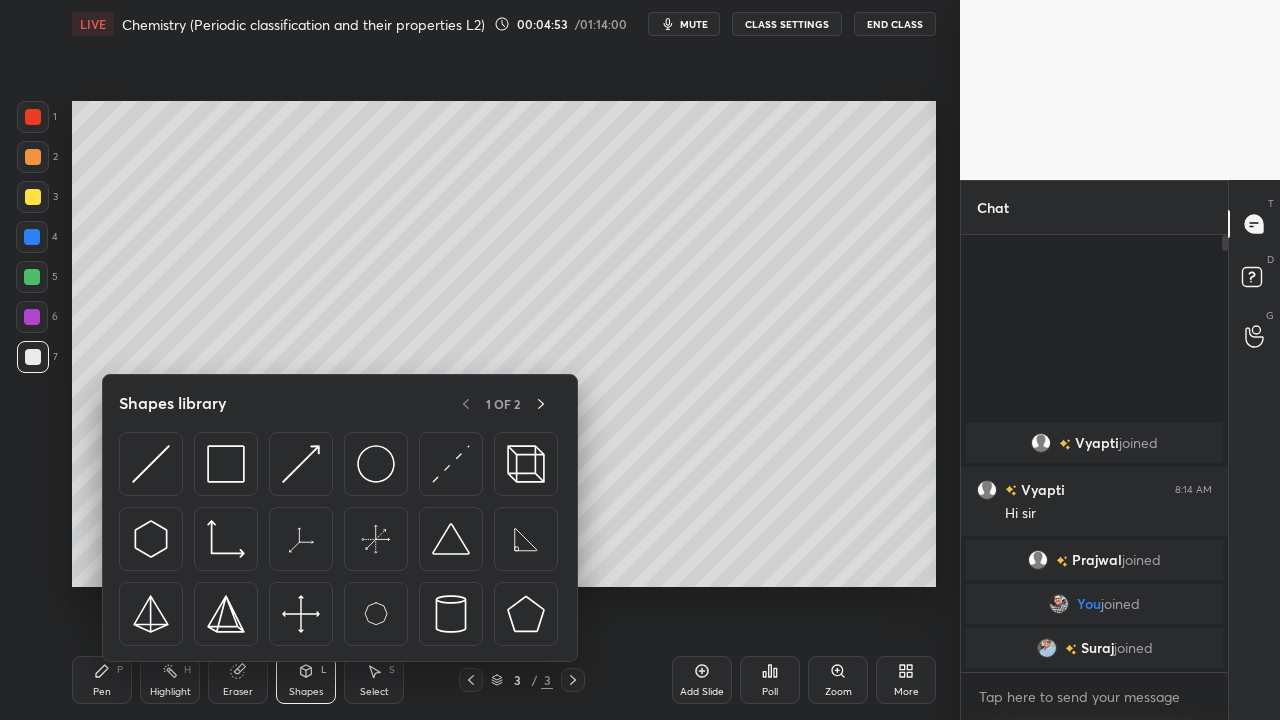 click on "Eraser" at bounding box center (238, 692) 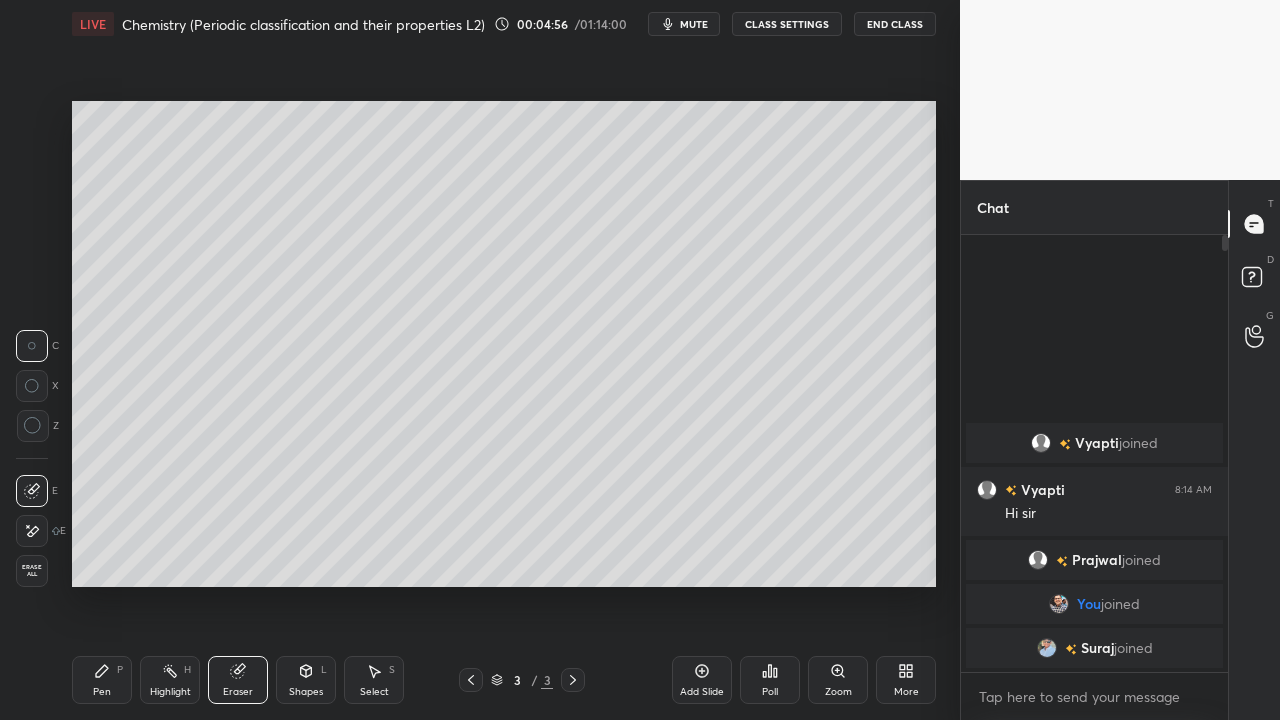 click on "Pen P" at bounding box center [102, 680] 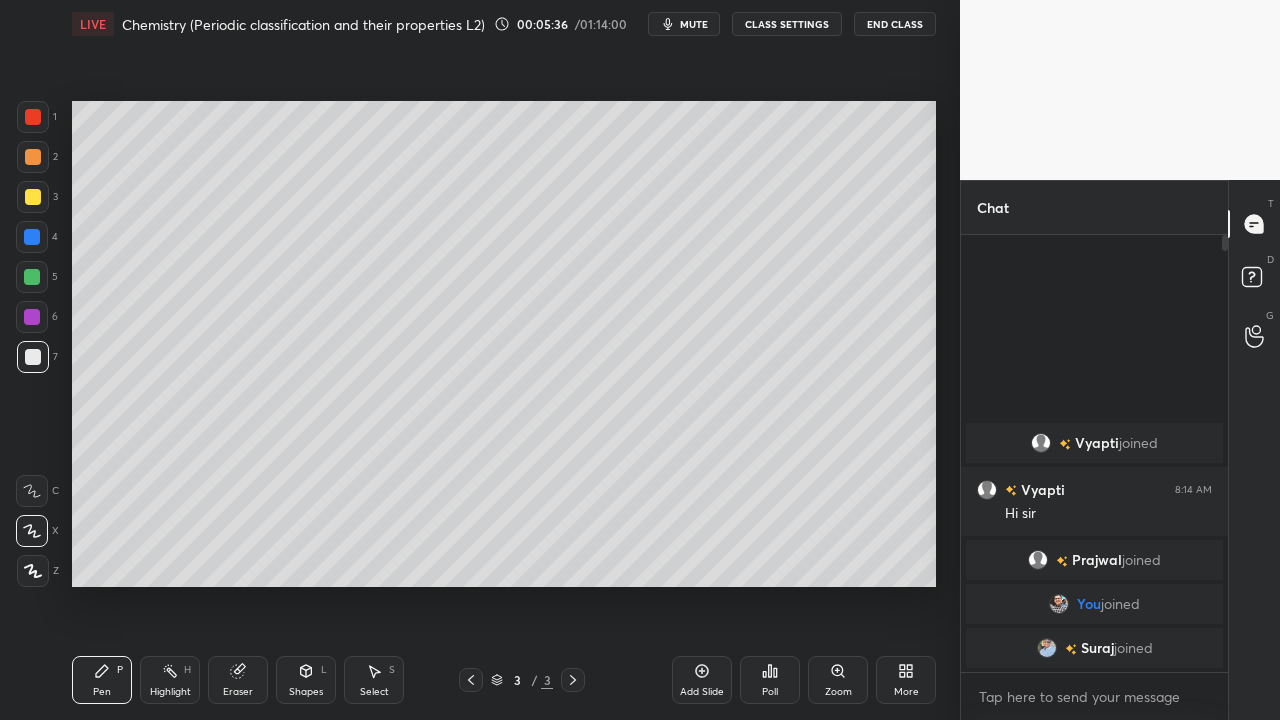click at bounding box center [32, 277] 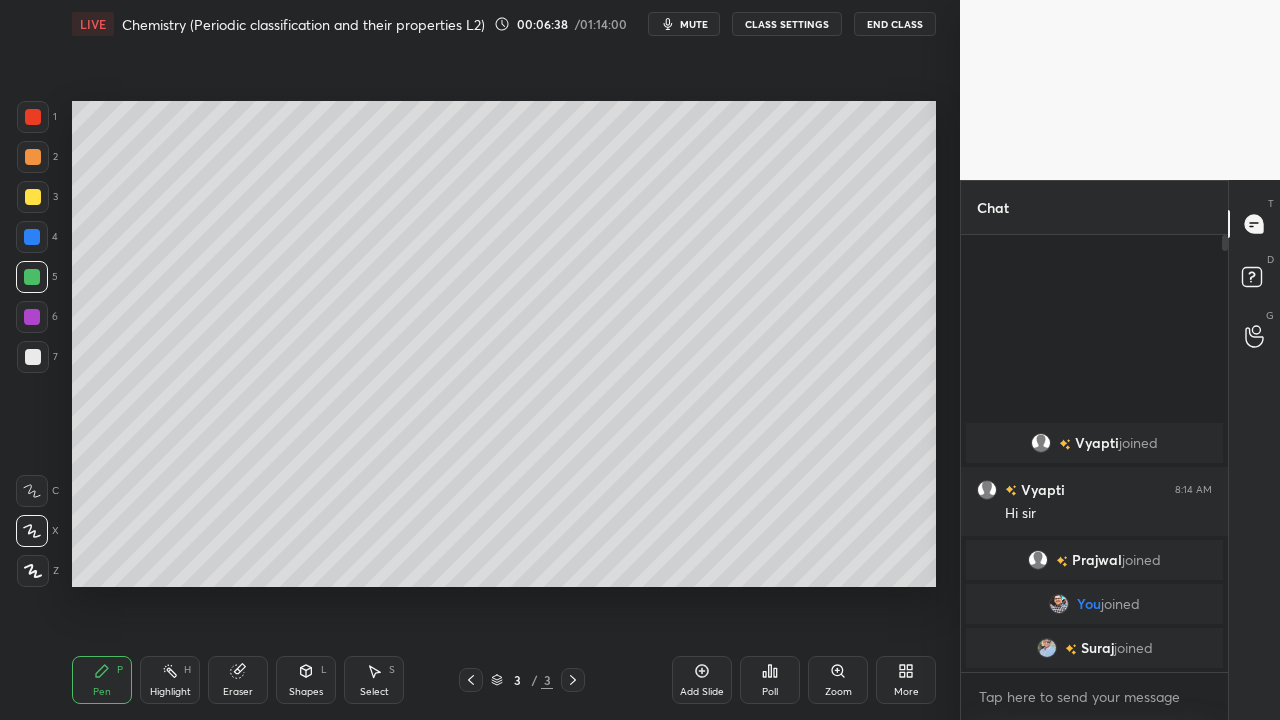 click at bounding box center (33, 197) 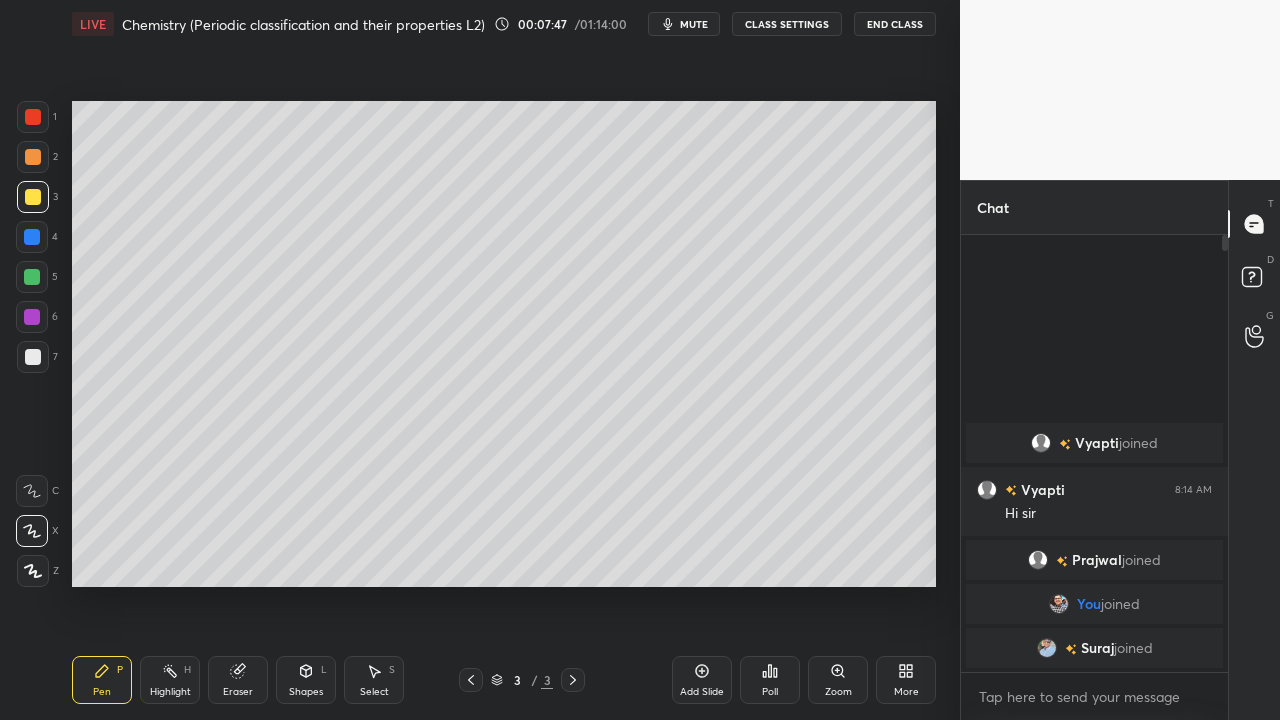 click on "Eraser" at bounding box center [238, 680] 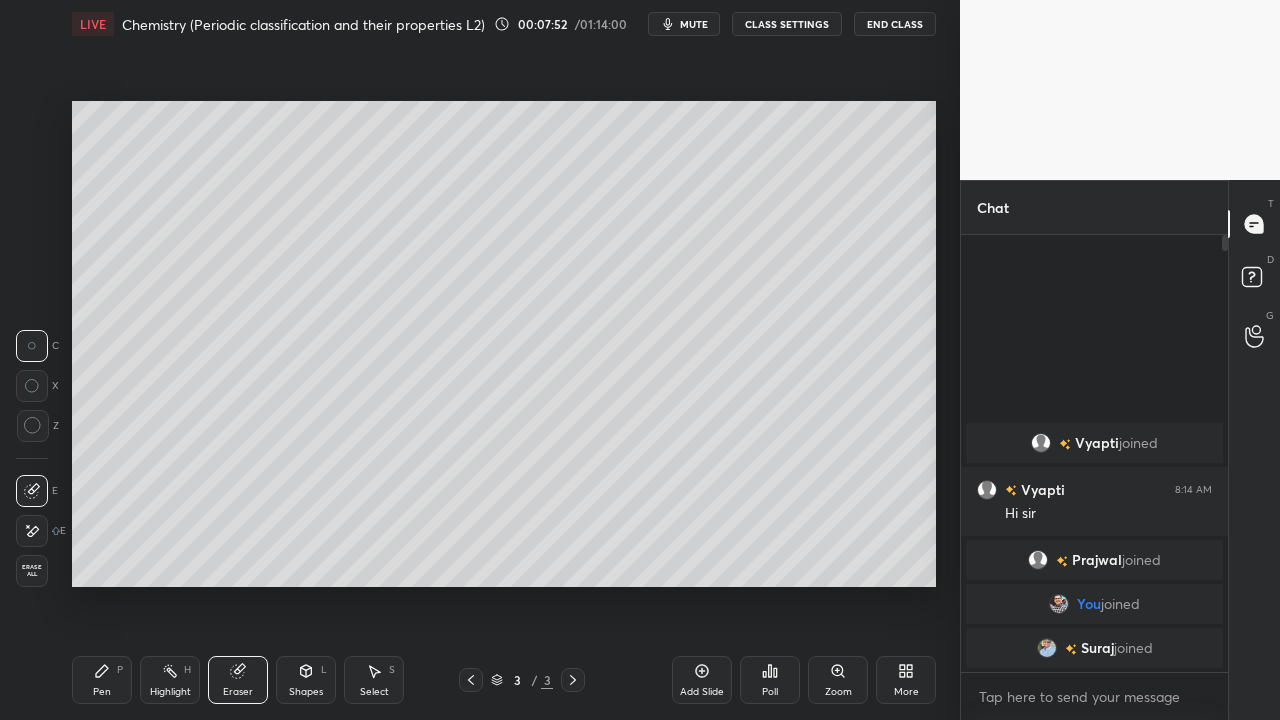 click on "Pen P" at bounding box center [102, 680] 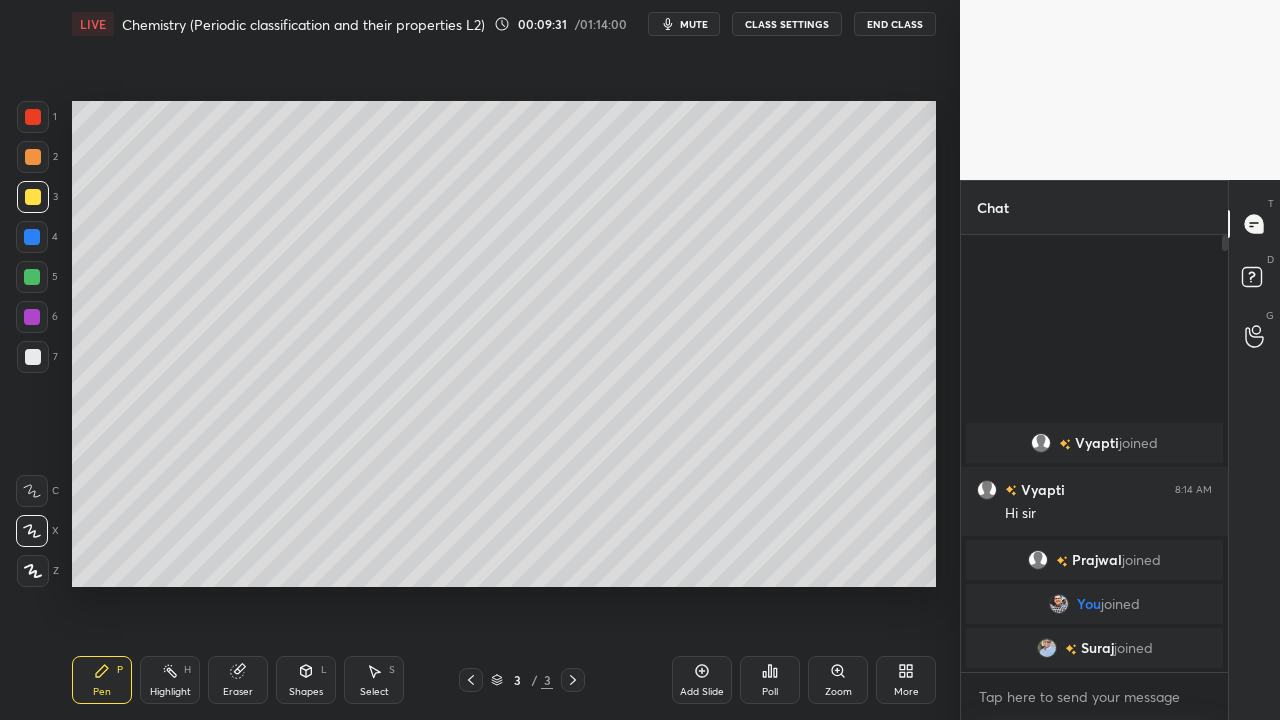 click on "Eraser" at bounding box center (238, 692) 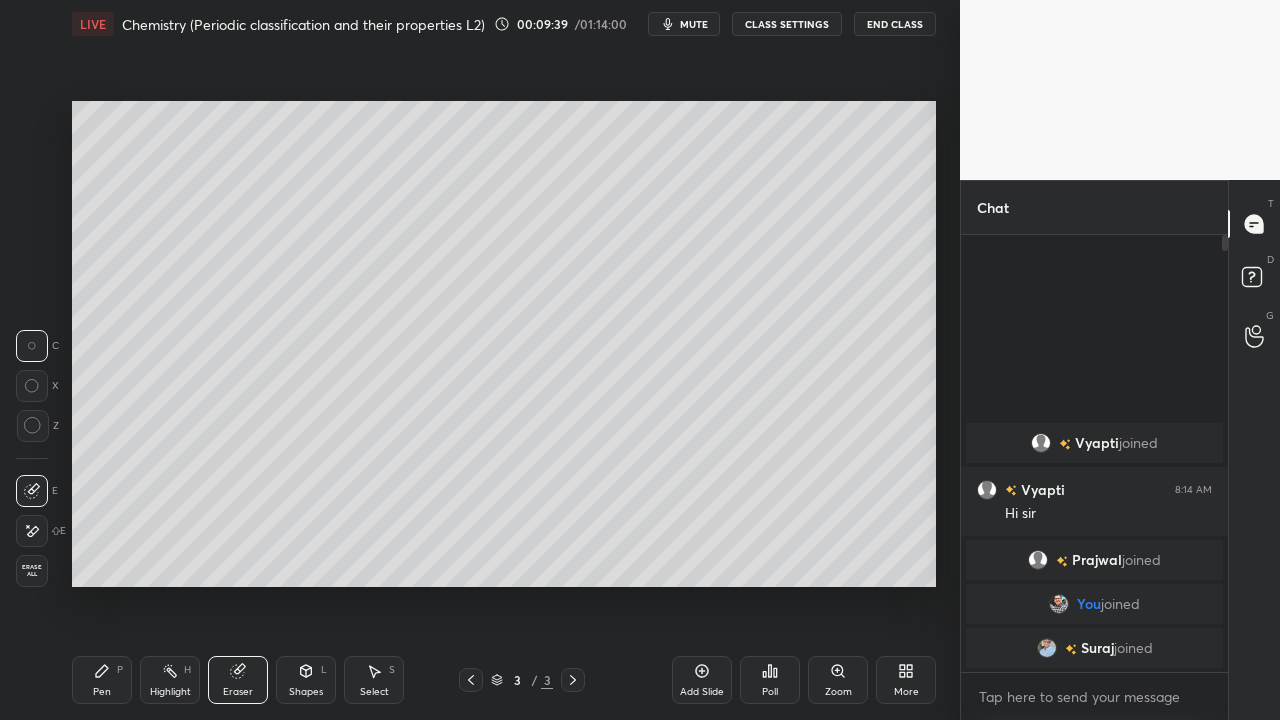click on "Pen P" at bounding box center [102, 680] 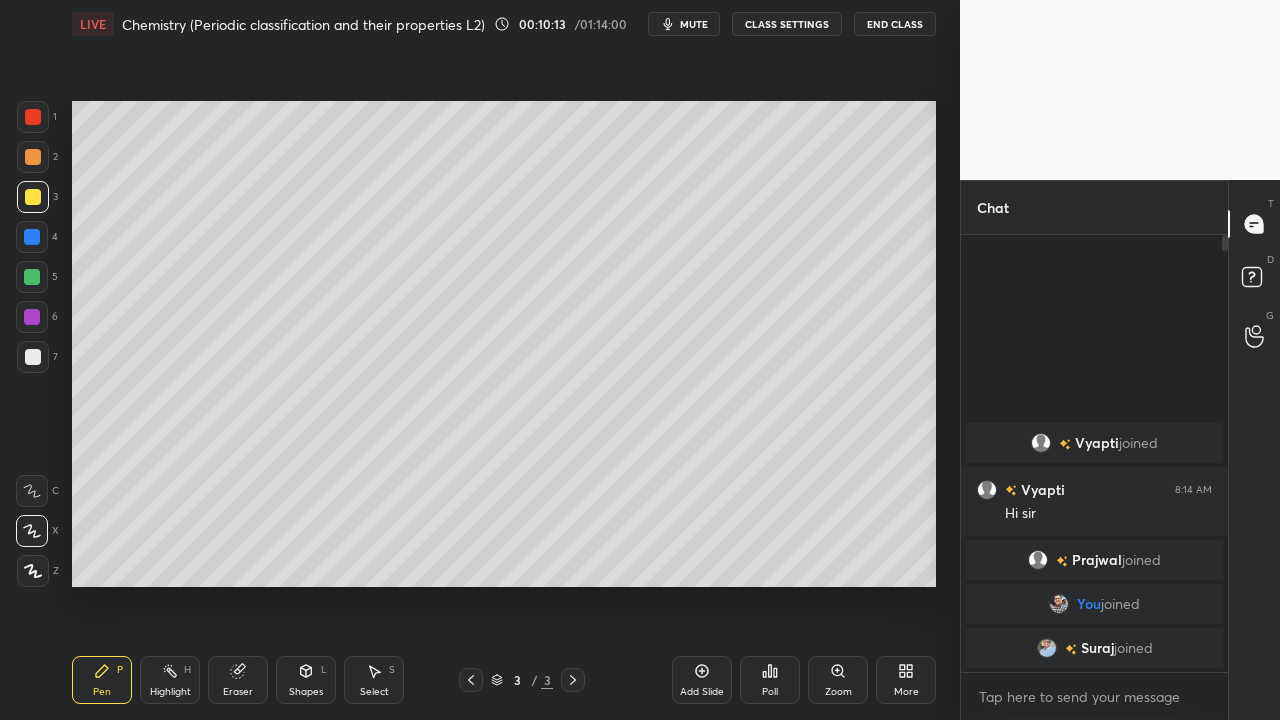 click at bounding box center [32, 277] 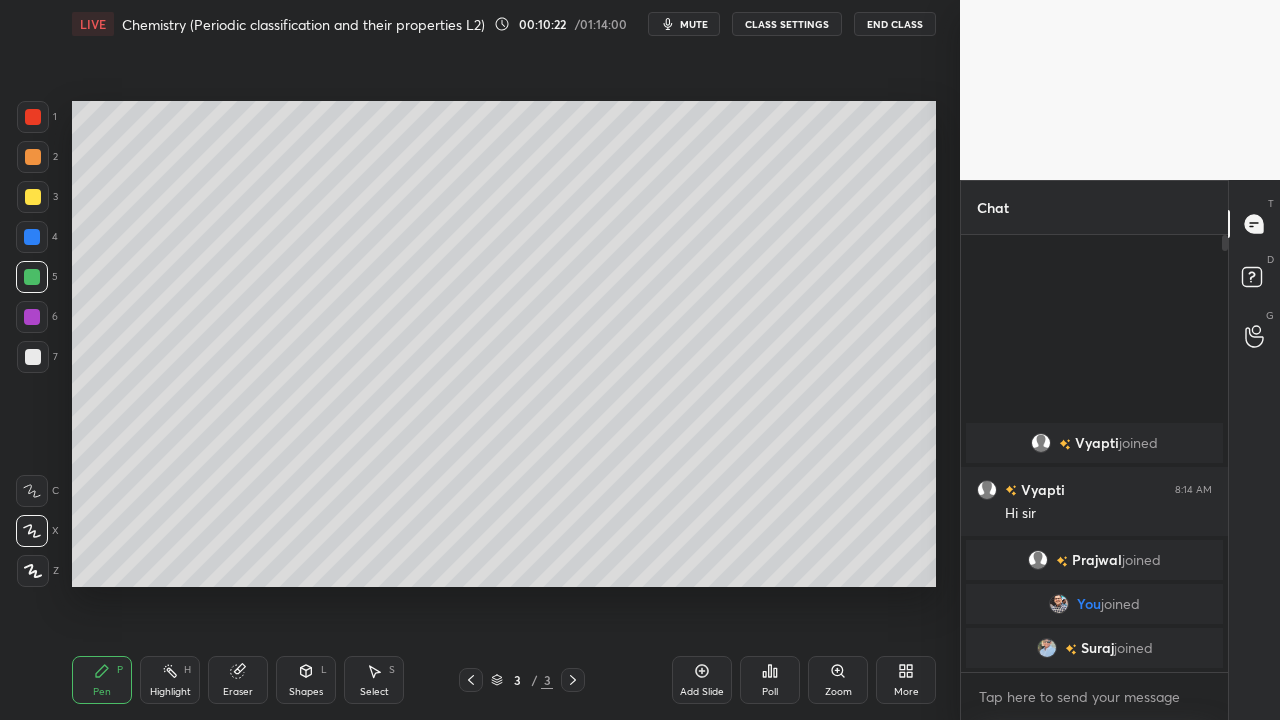 click on "Add Slide" at bounding box center (702, 692) 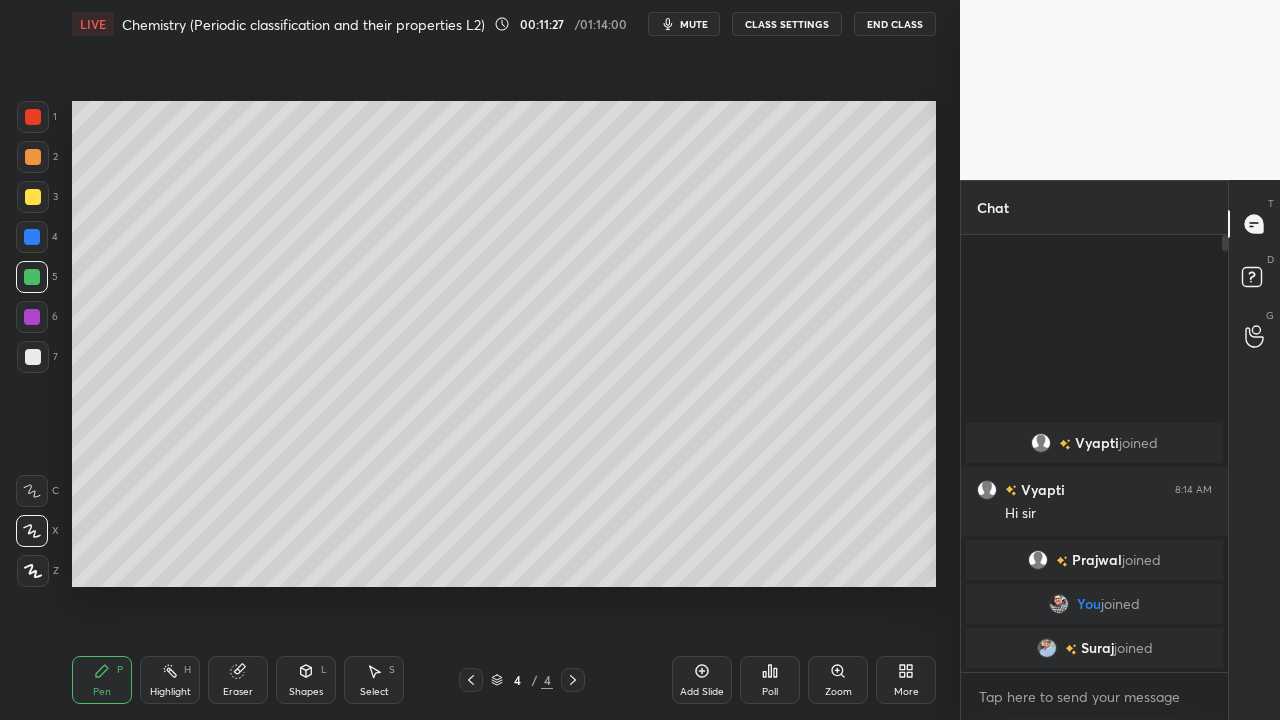 click at bounding box center (33, 197) 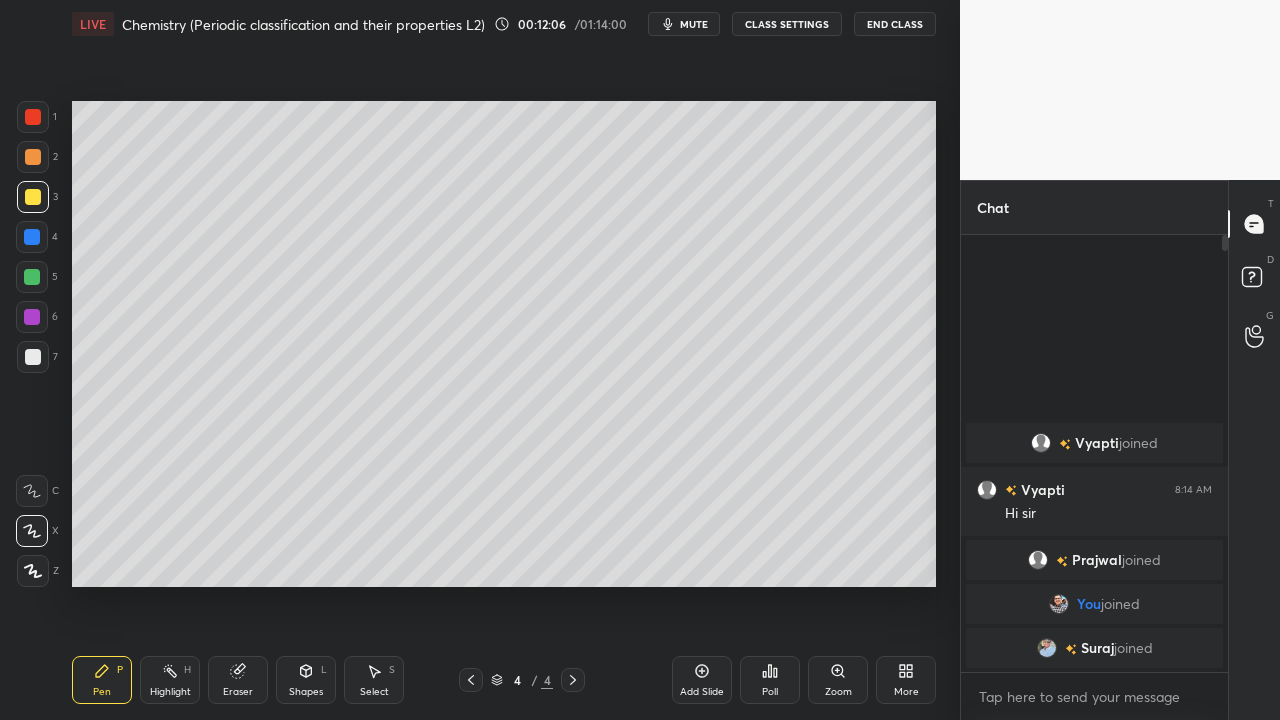 click at bounding box center [33, 357] 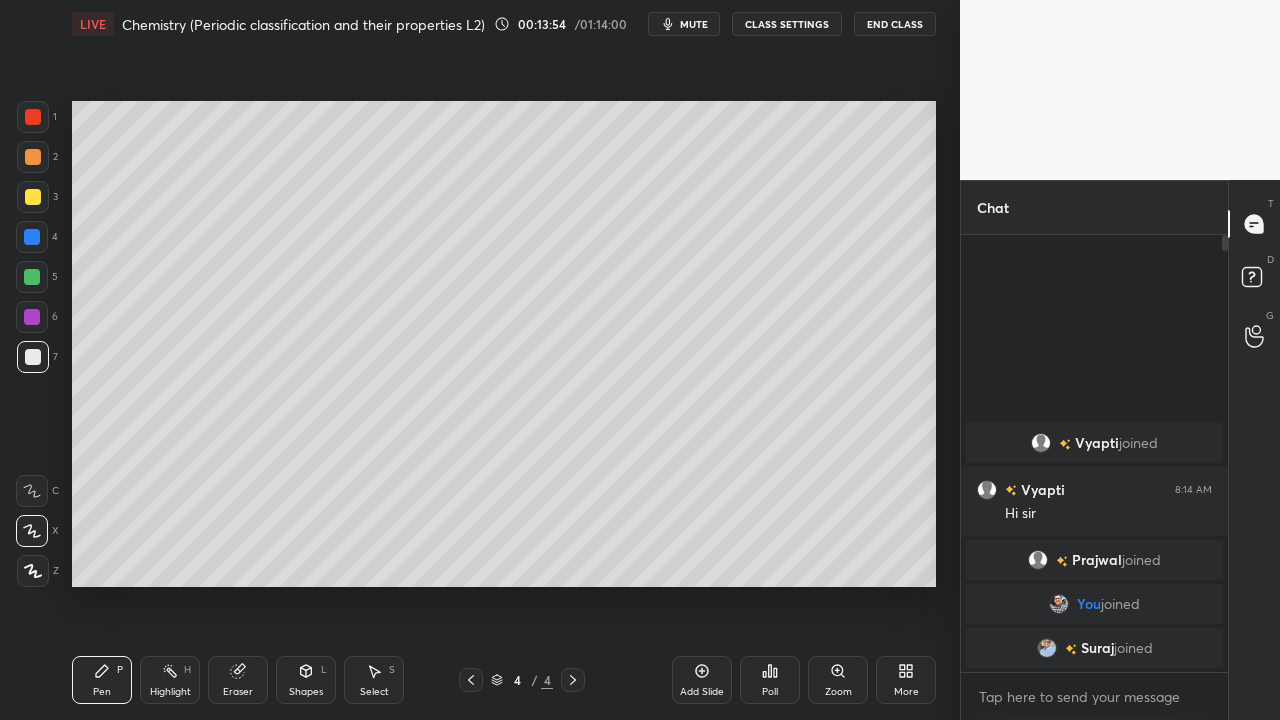 click on "Add Slide" at bounding box center [702, 692] 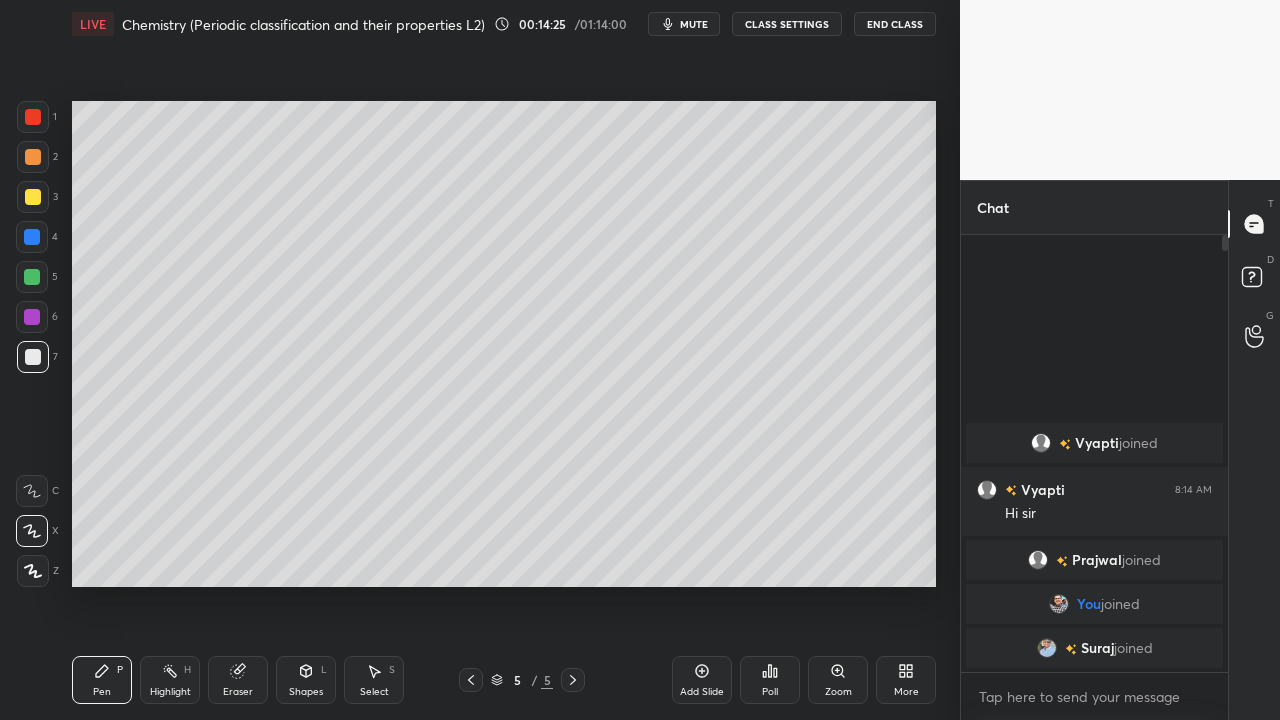 click at bounding box center (32, 277) 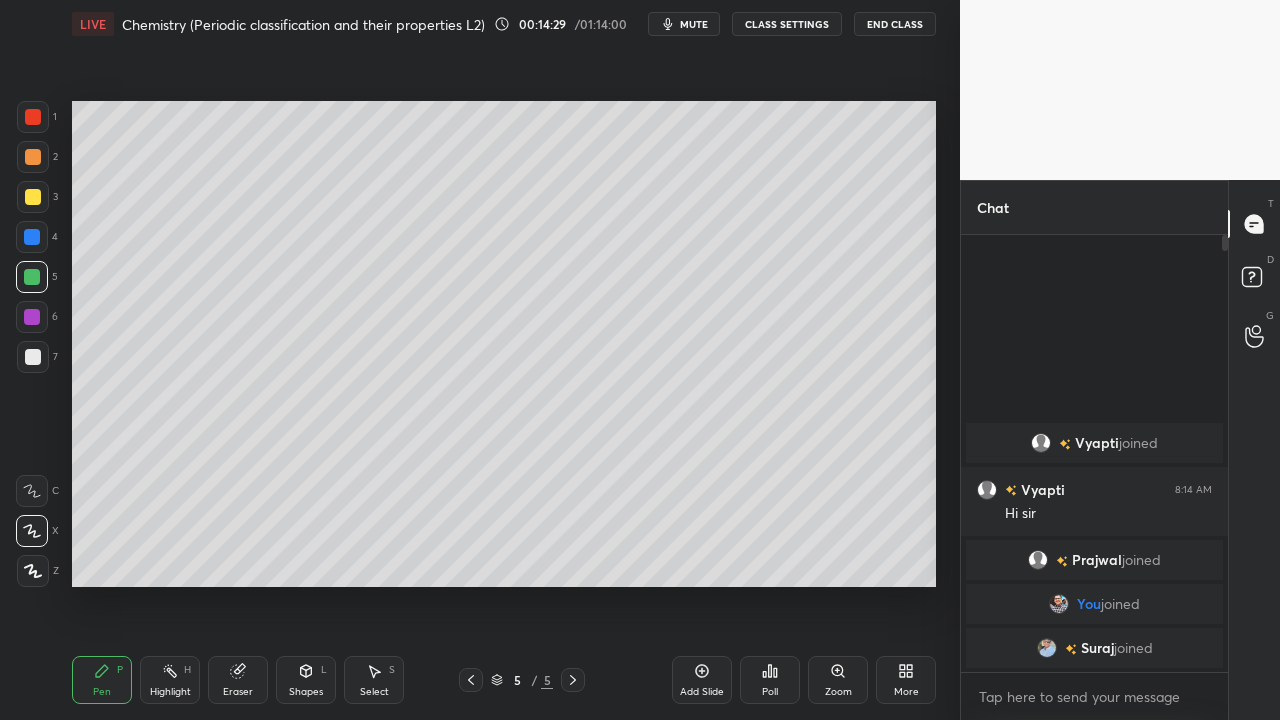 click at bounding box center [33, 197] 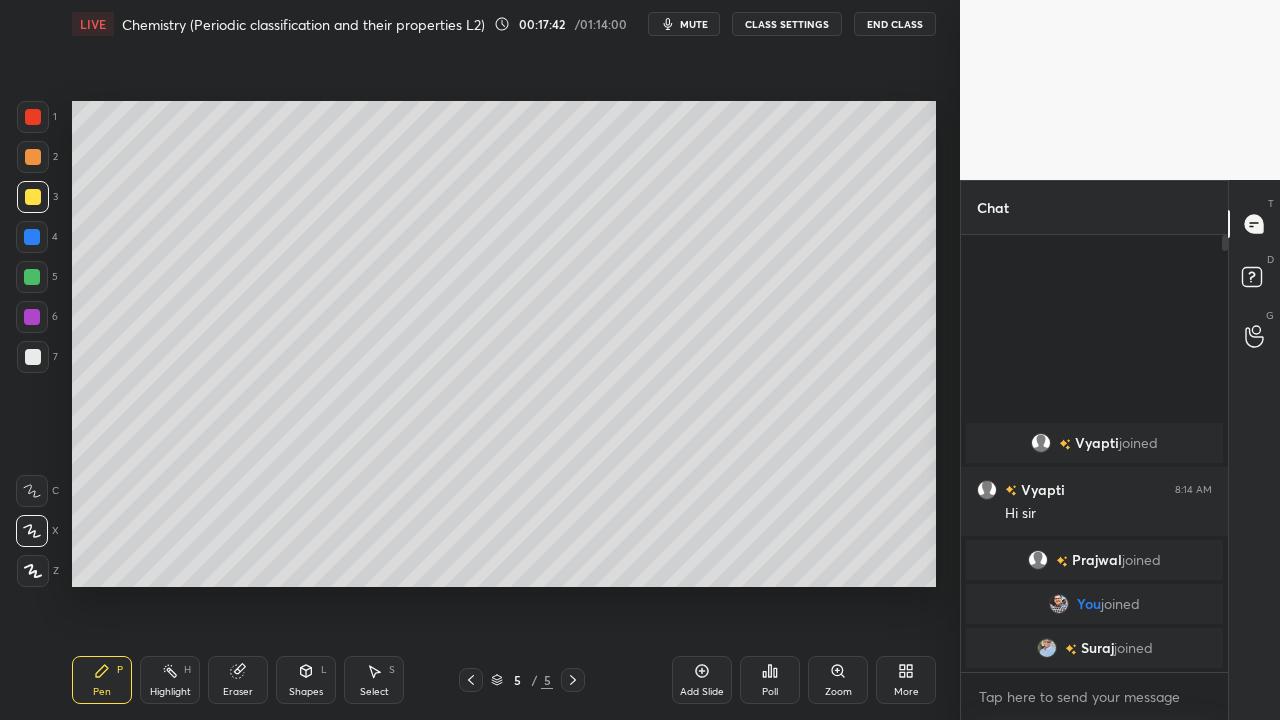click 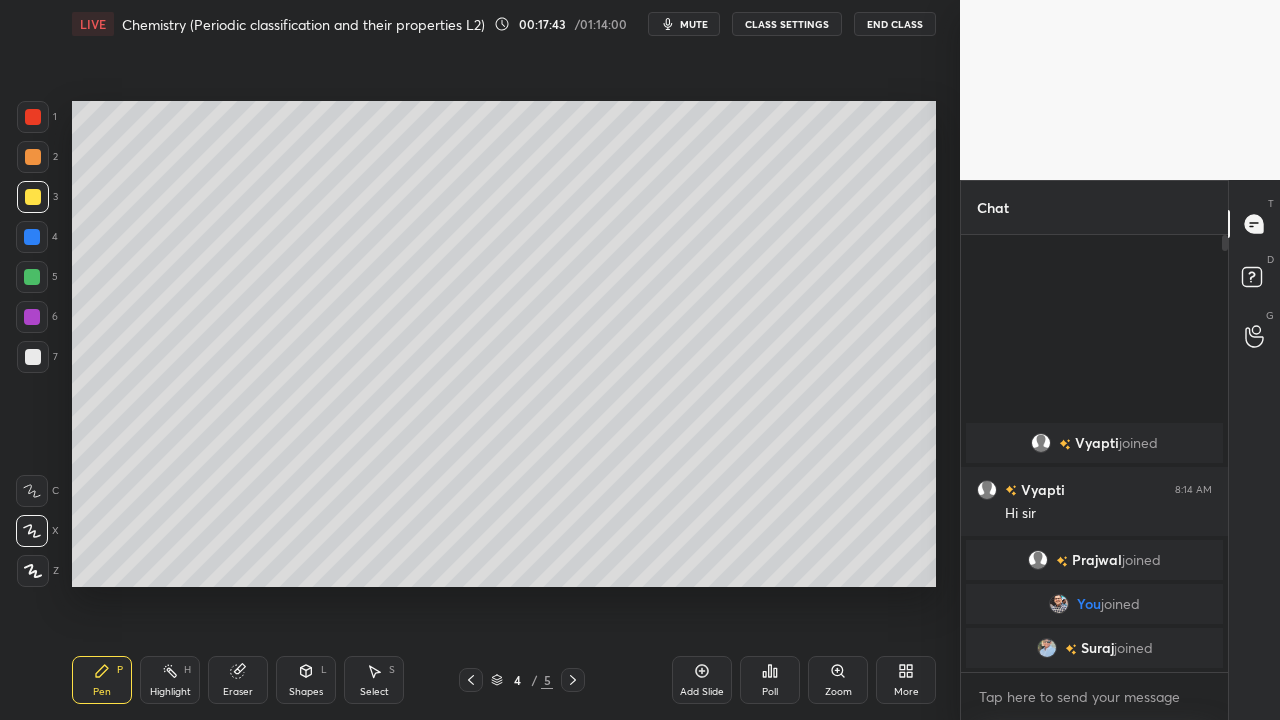 click 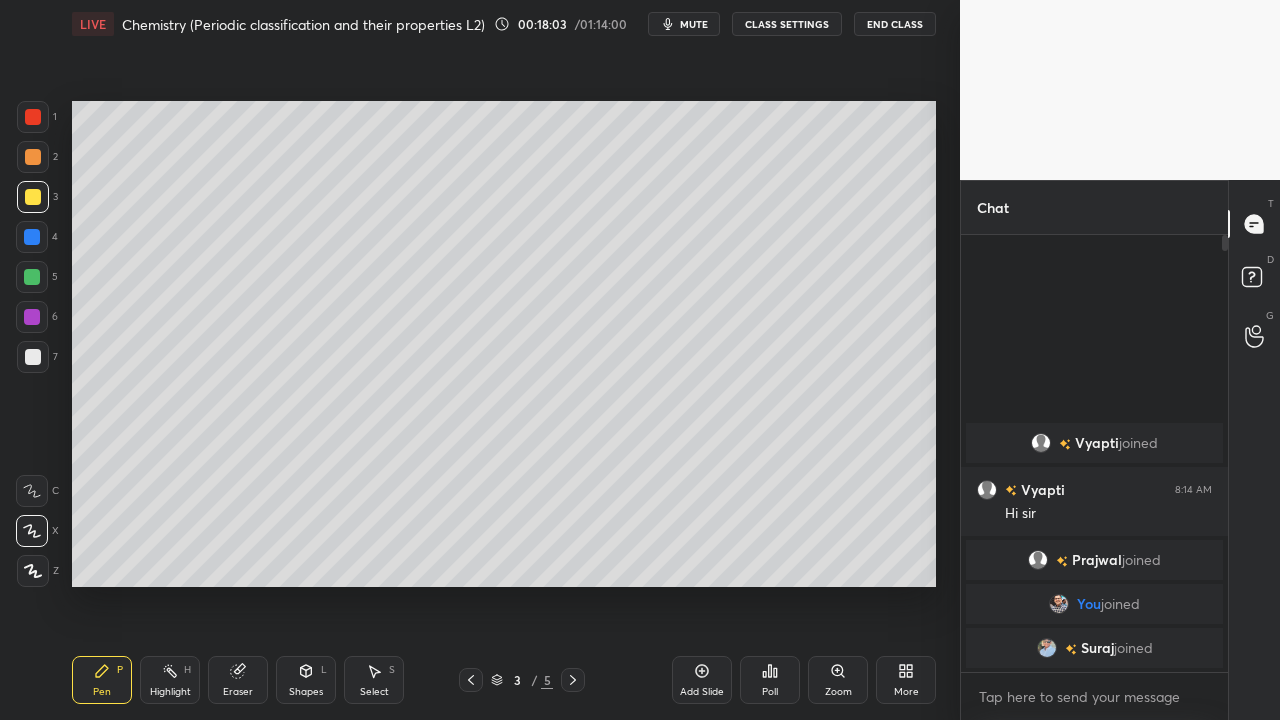 click at bounding box center [32, 277] 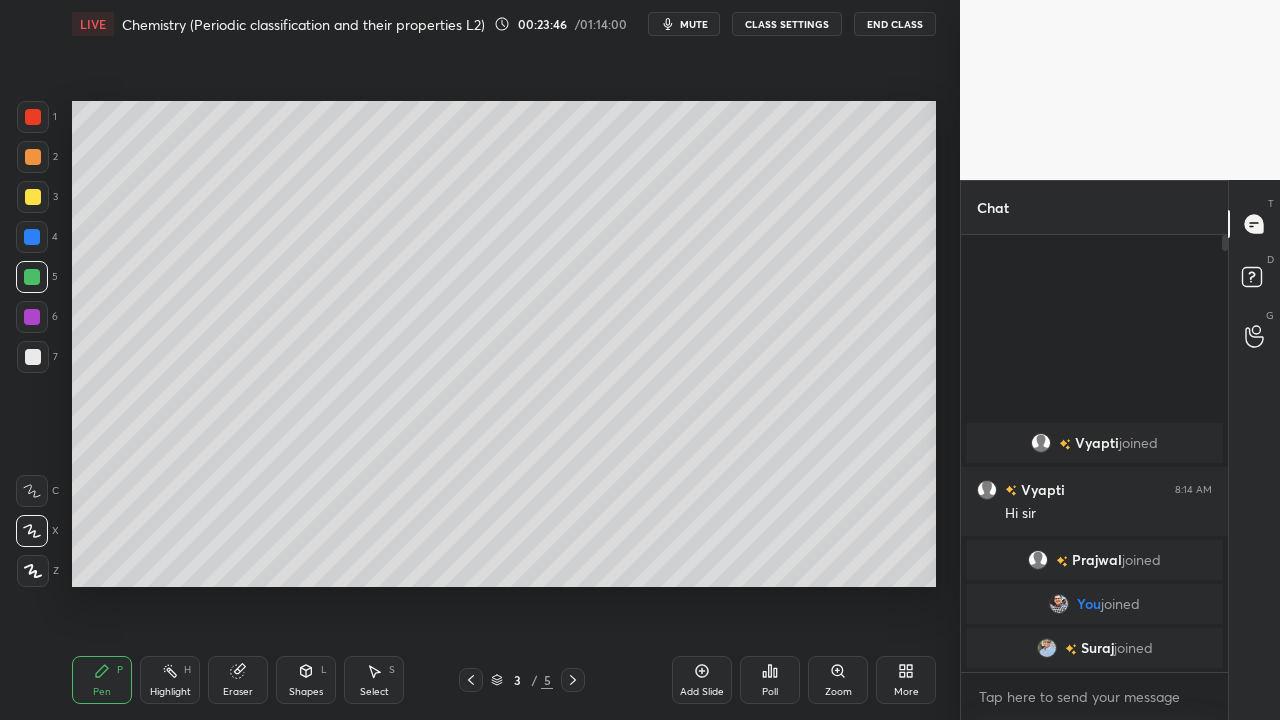click 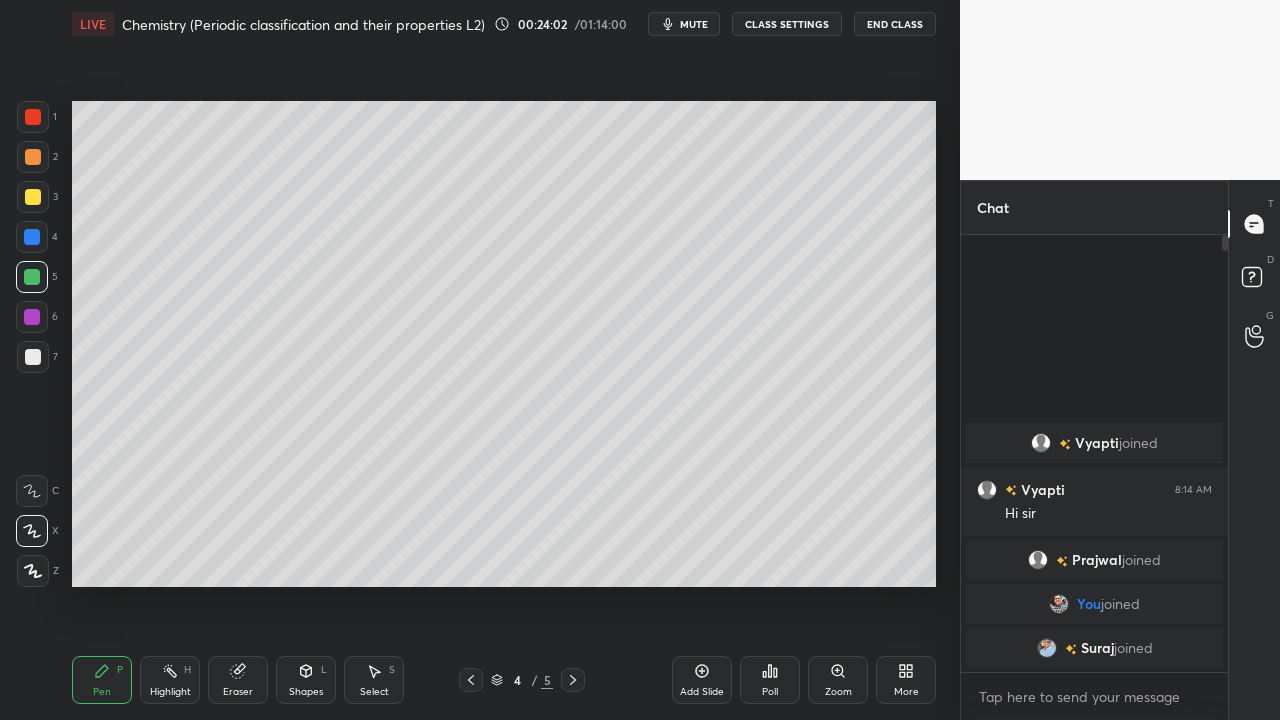 click at bounding box center [33, 197] 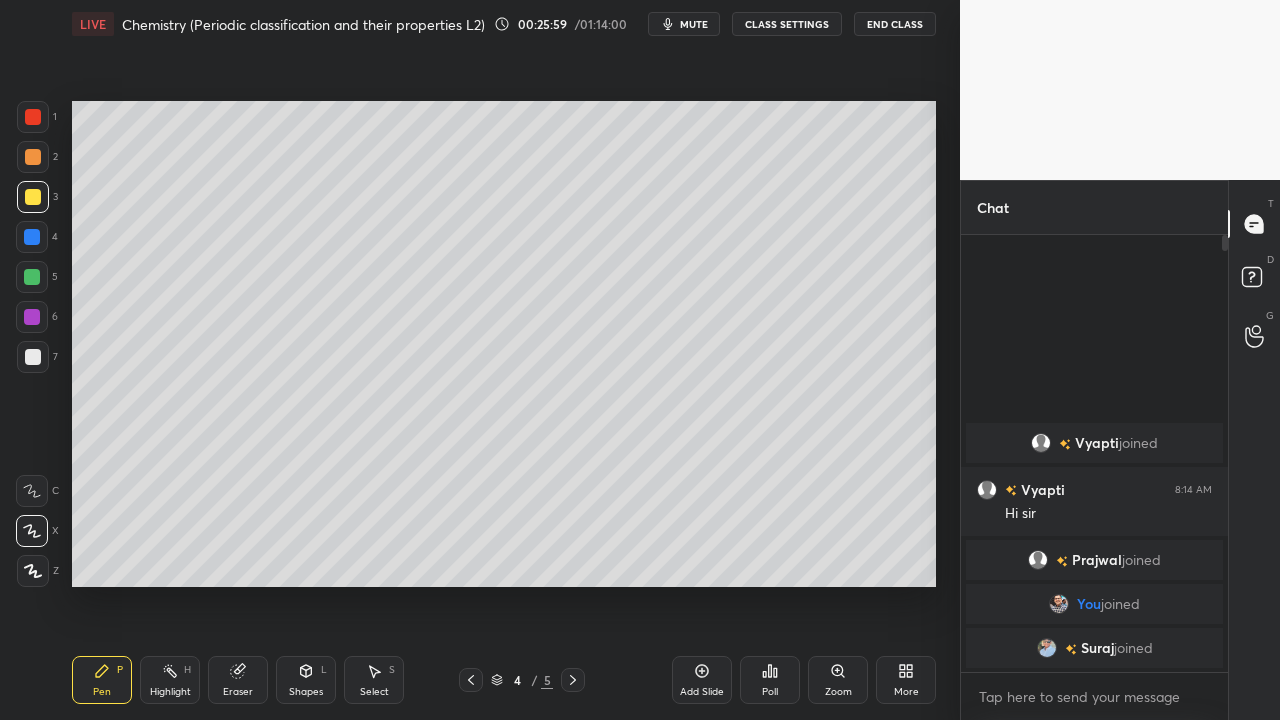click at bounding box center (32, 277) 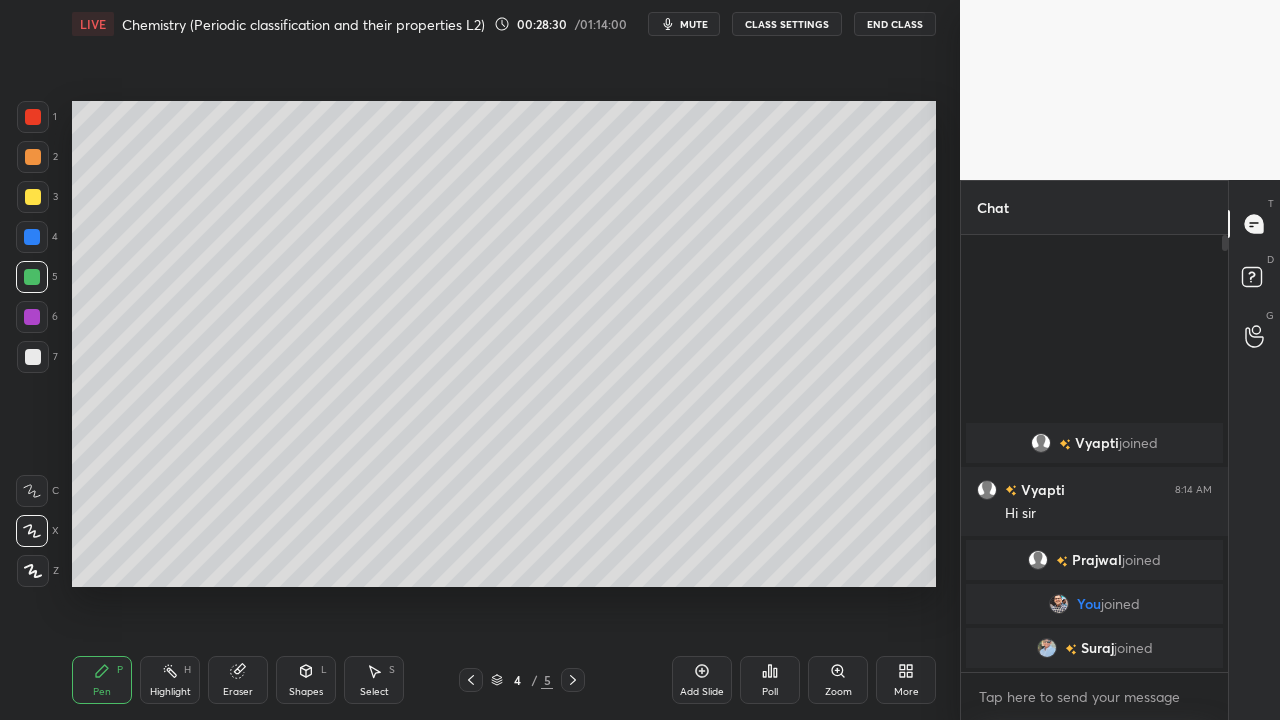 click 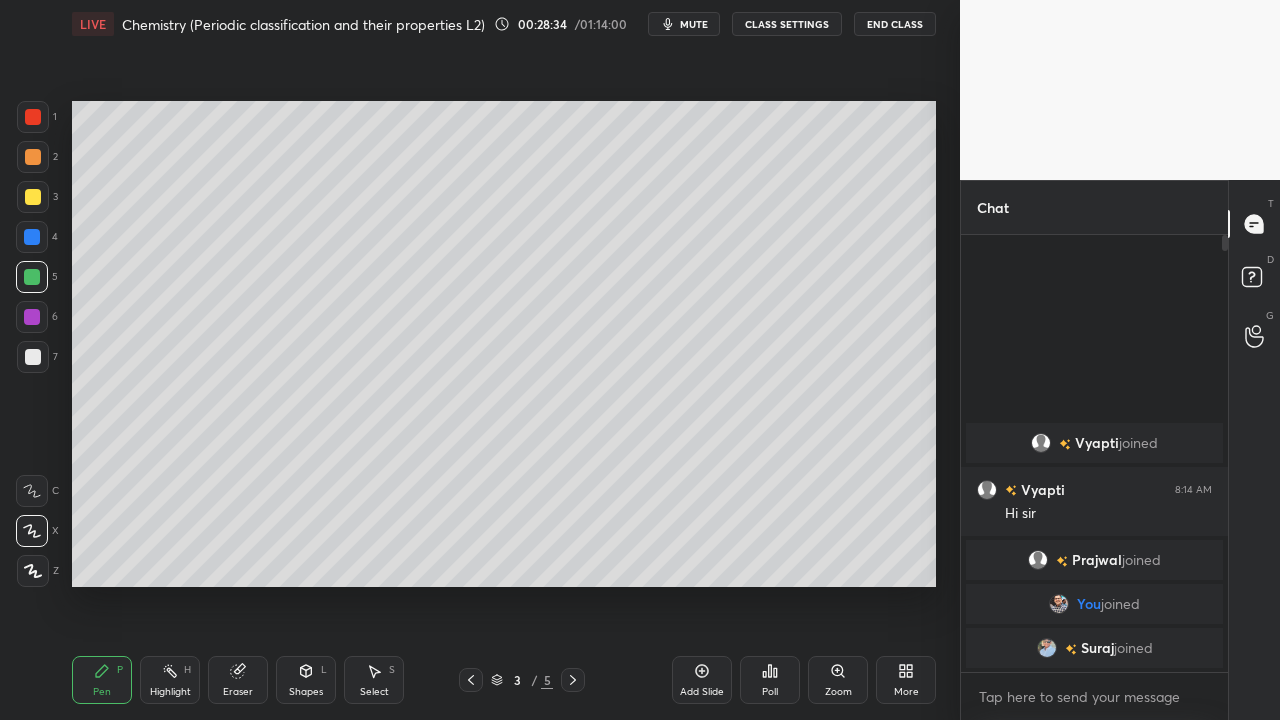 click 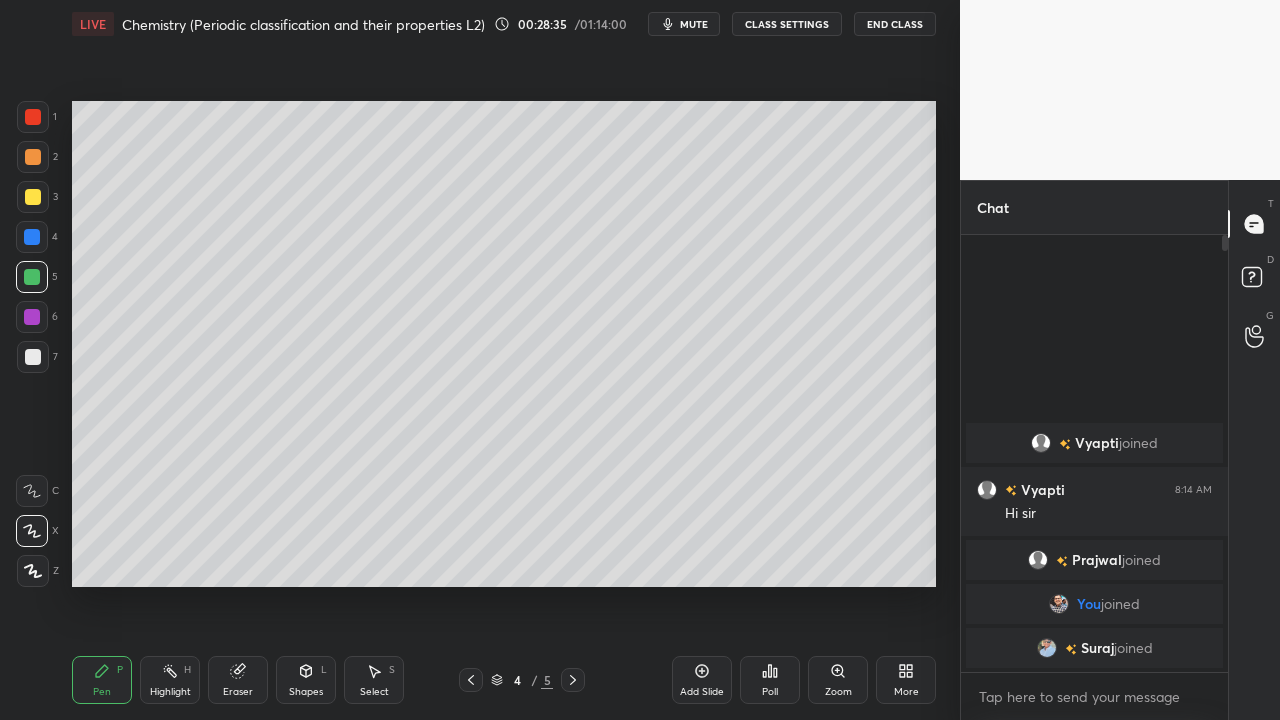 click 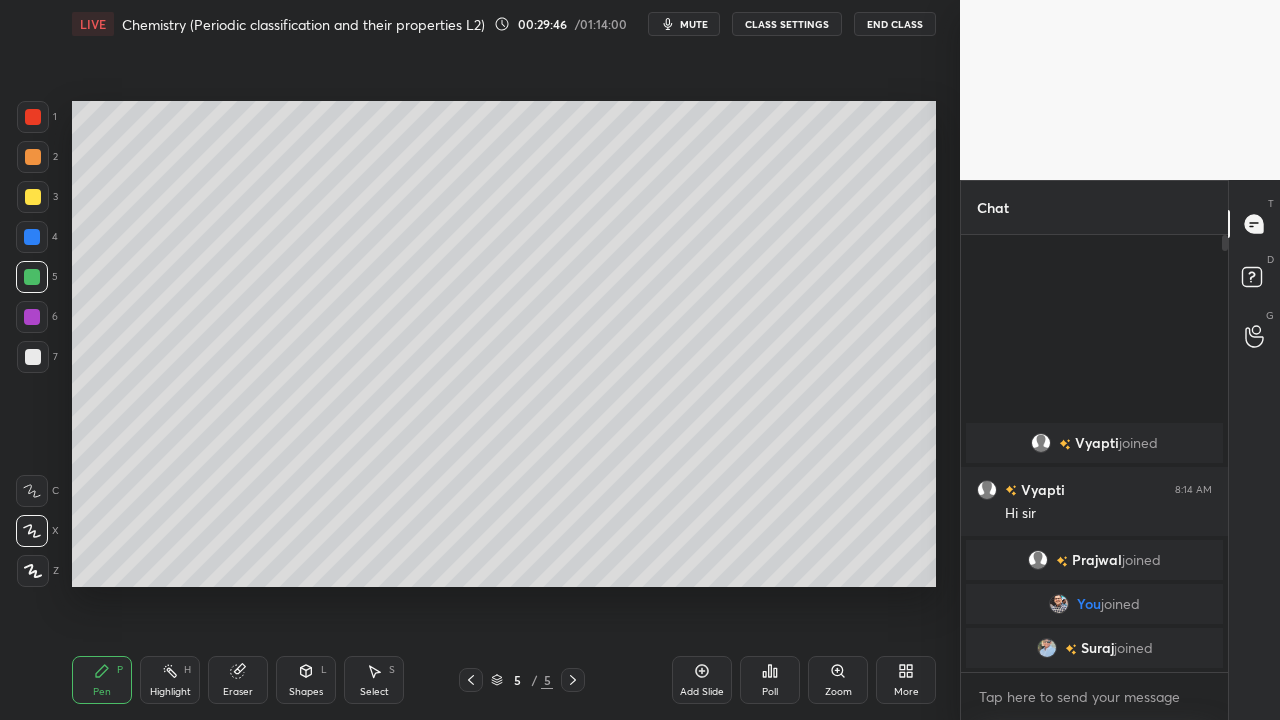 click at bounding box center [33, 197] 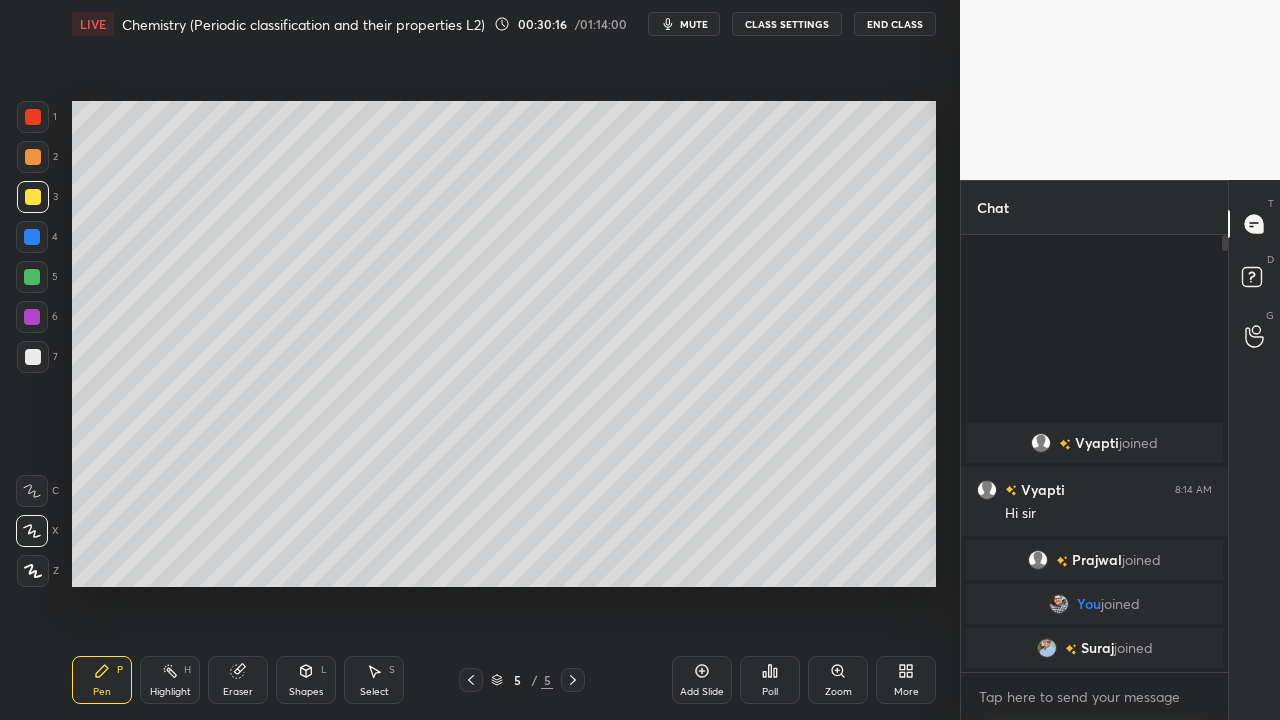 click on "Add Slide" at bounding box center [702, 692] 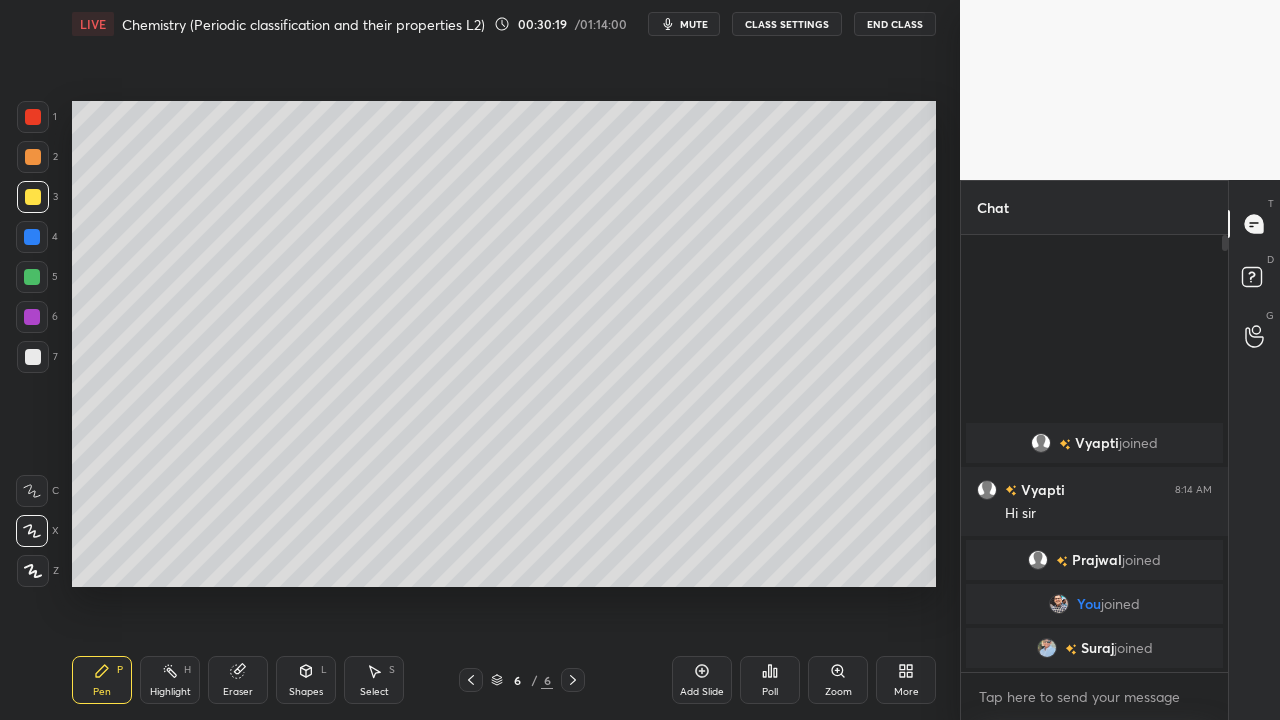 click 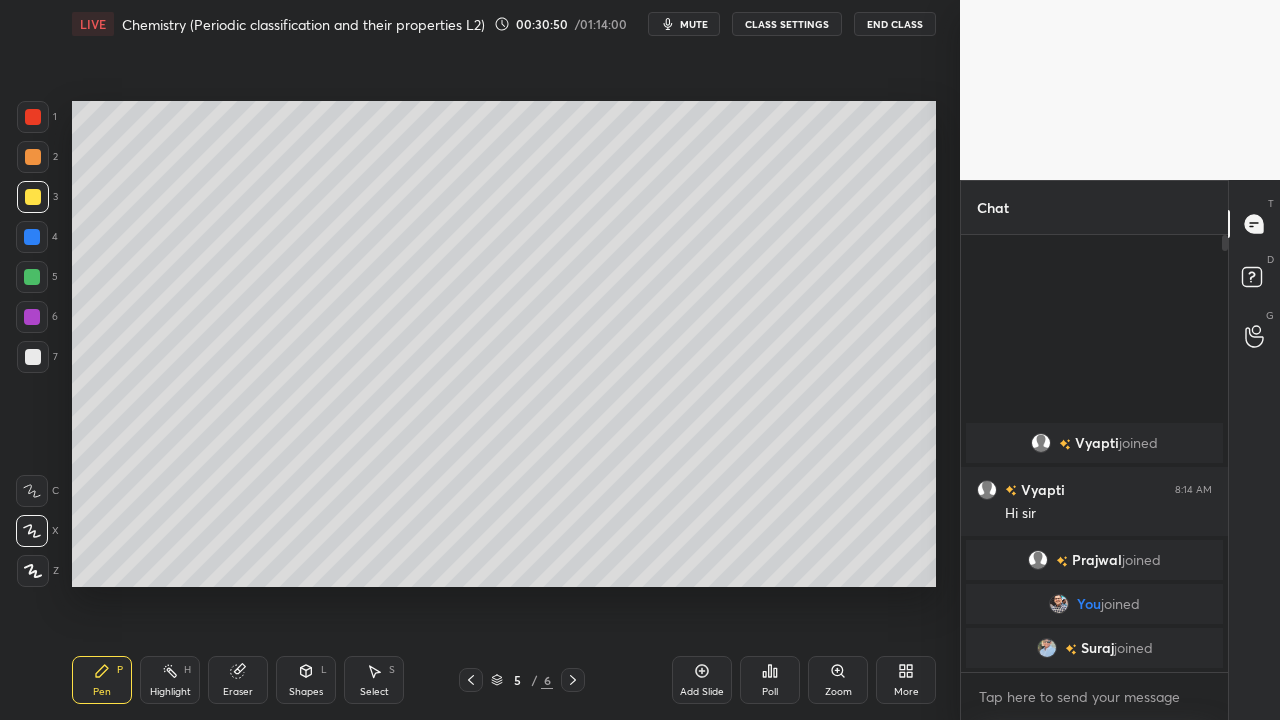 click at bounding box center [33, 357] 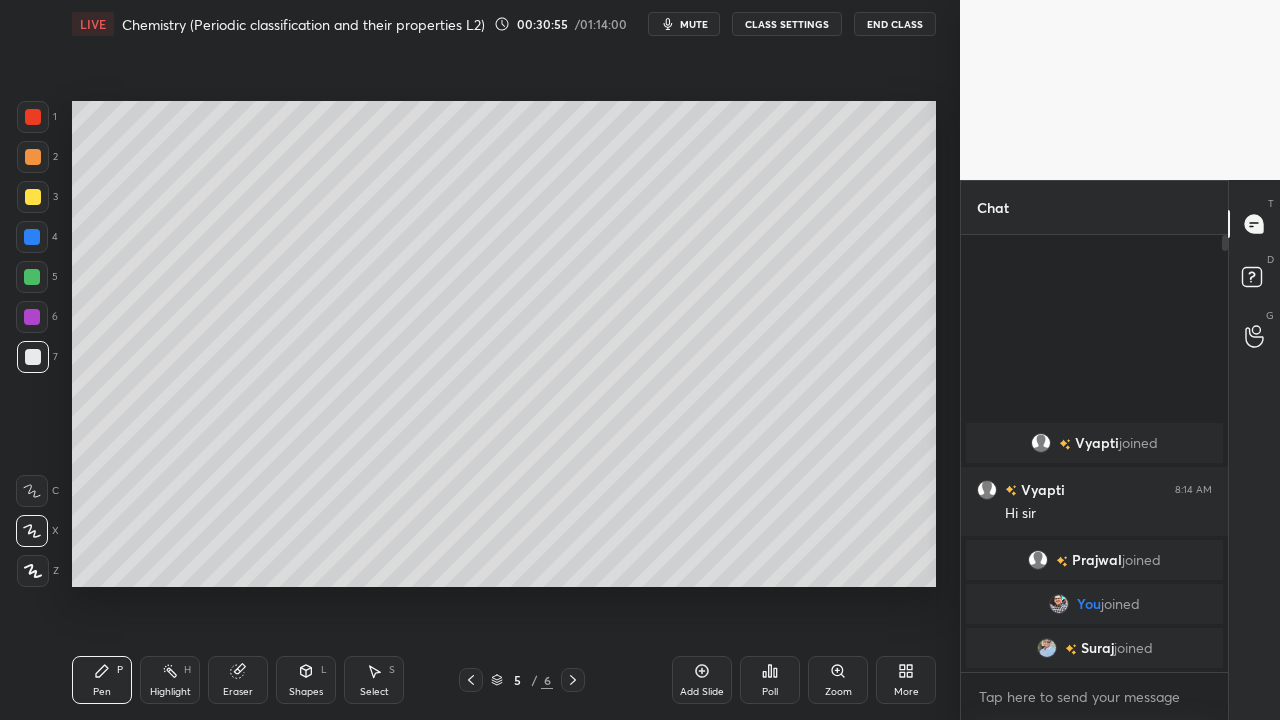 click 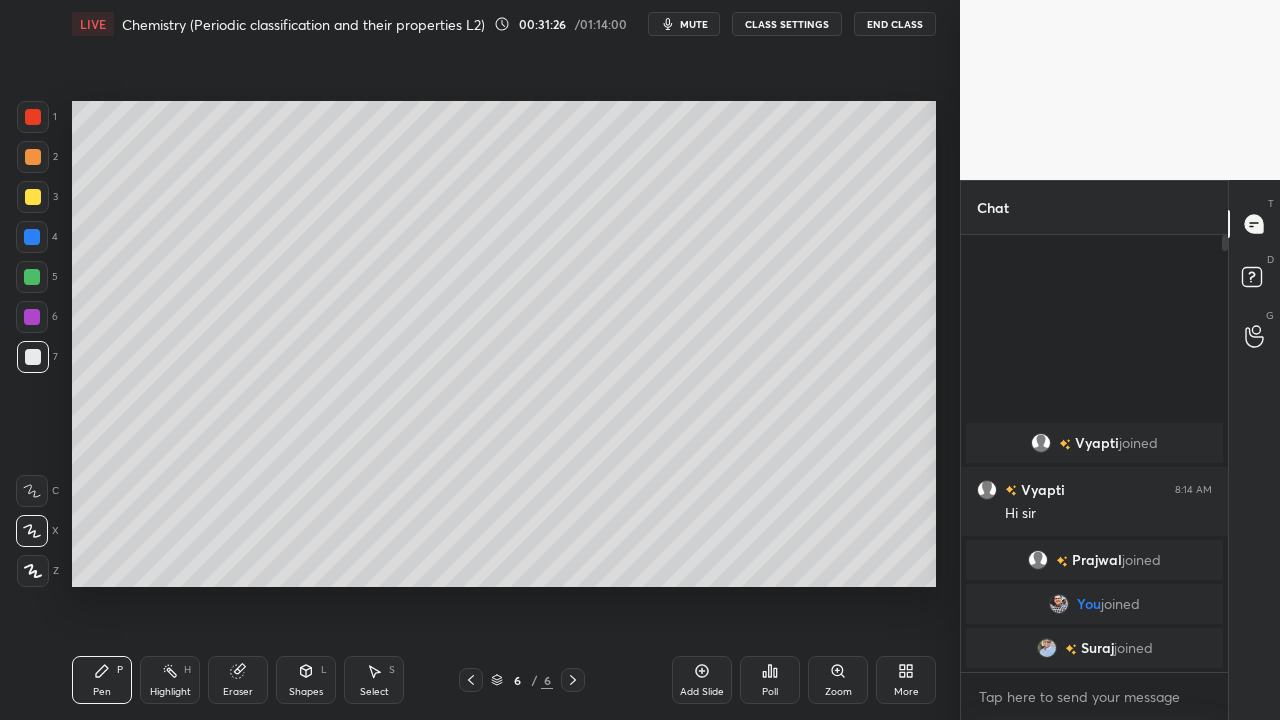 click at bounding box center (33, 197) 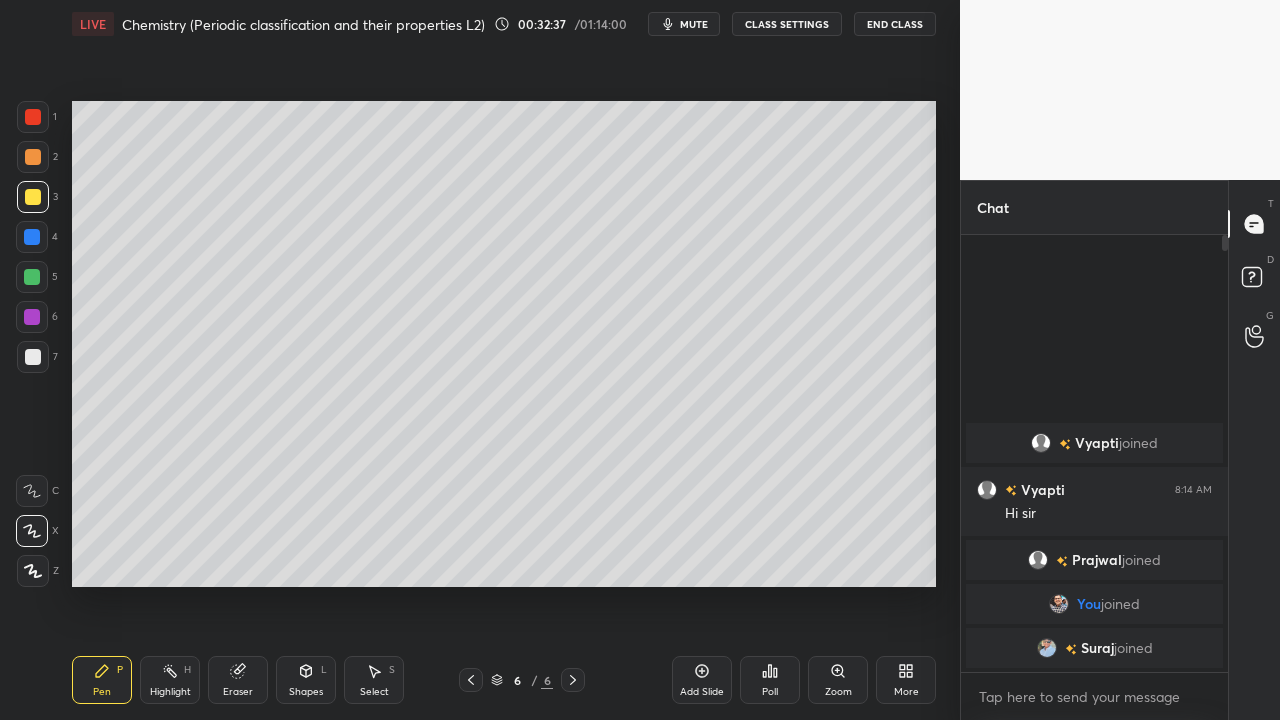 click at bounding box center [32, 237] 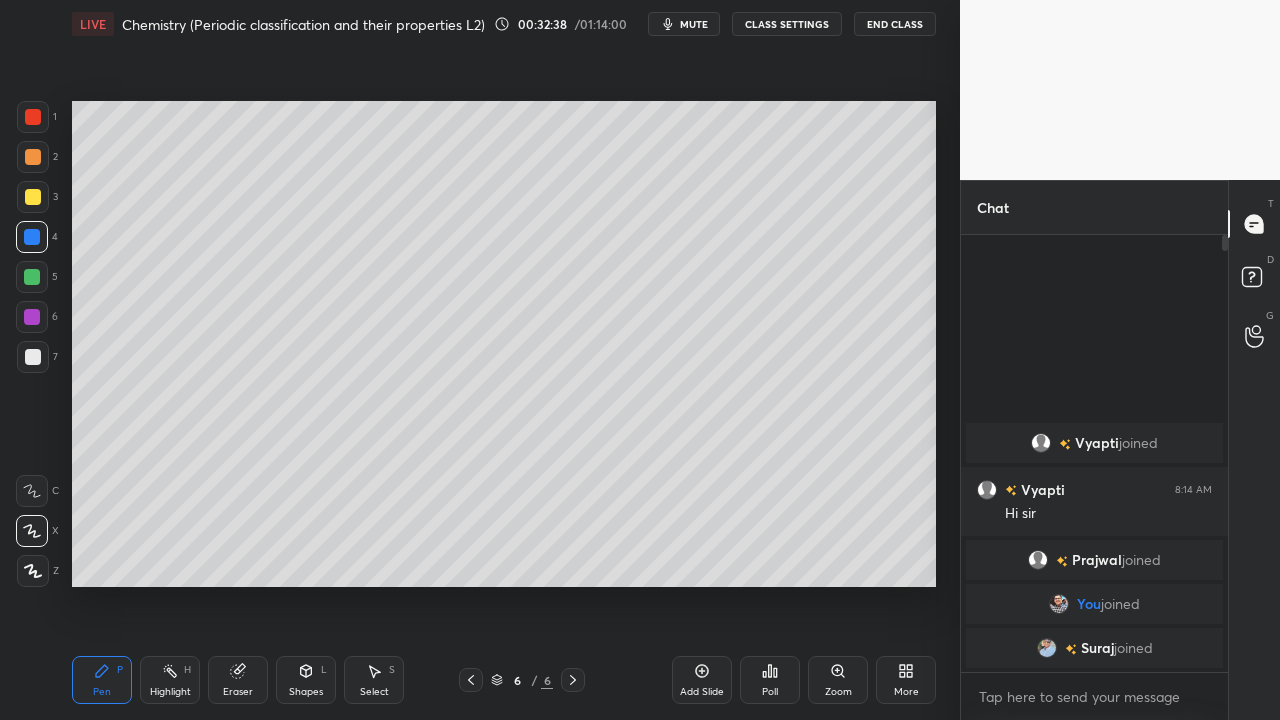 click at bounding box center (33, 357) 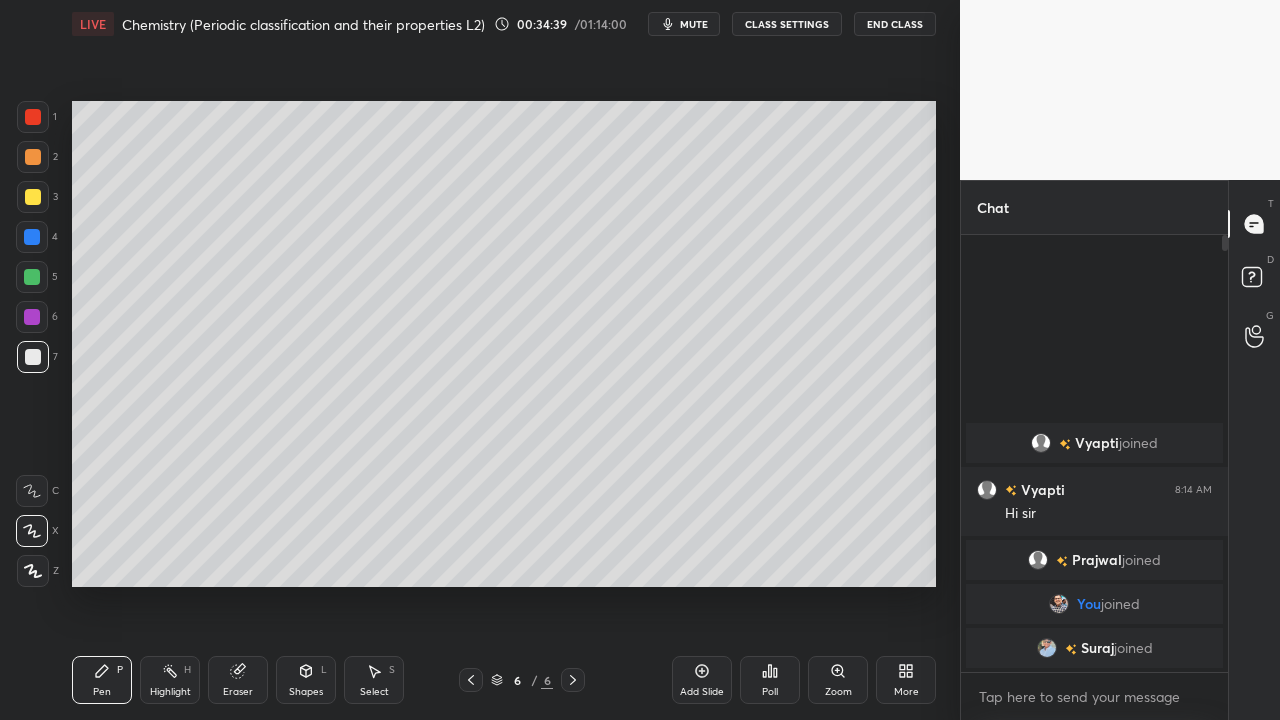 click on "Add Slide" at bounding box center [702, 680] 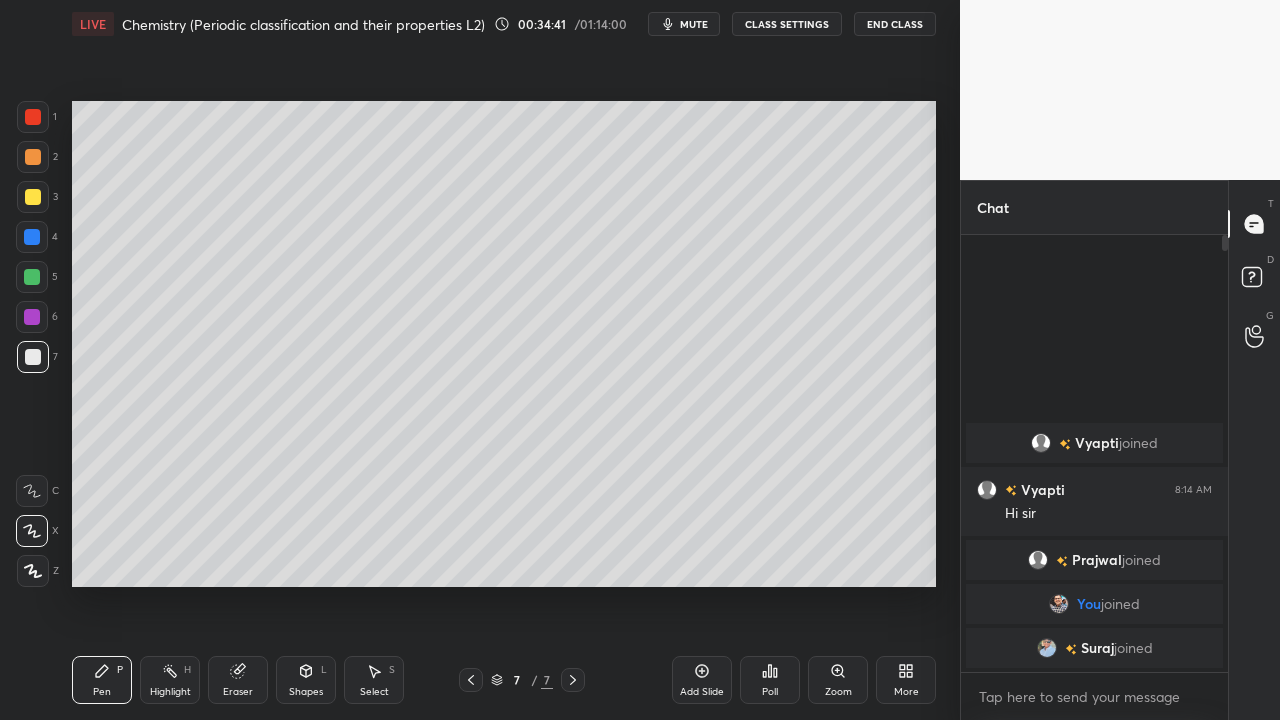 click at bounding box center [33, 357] 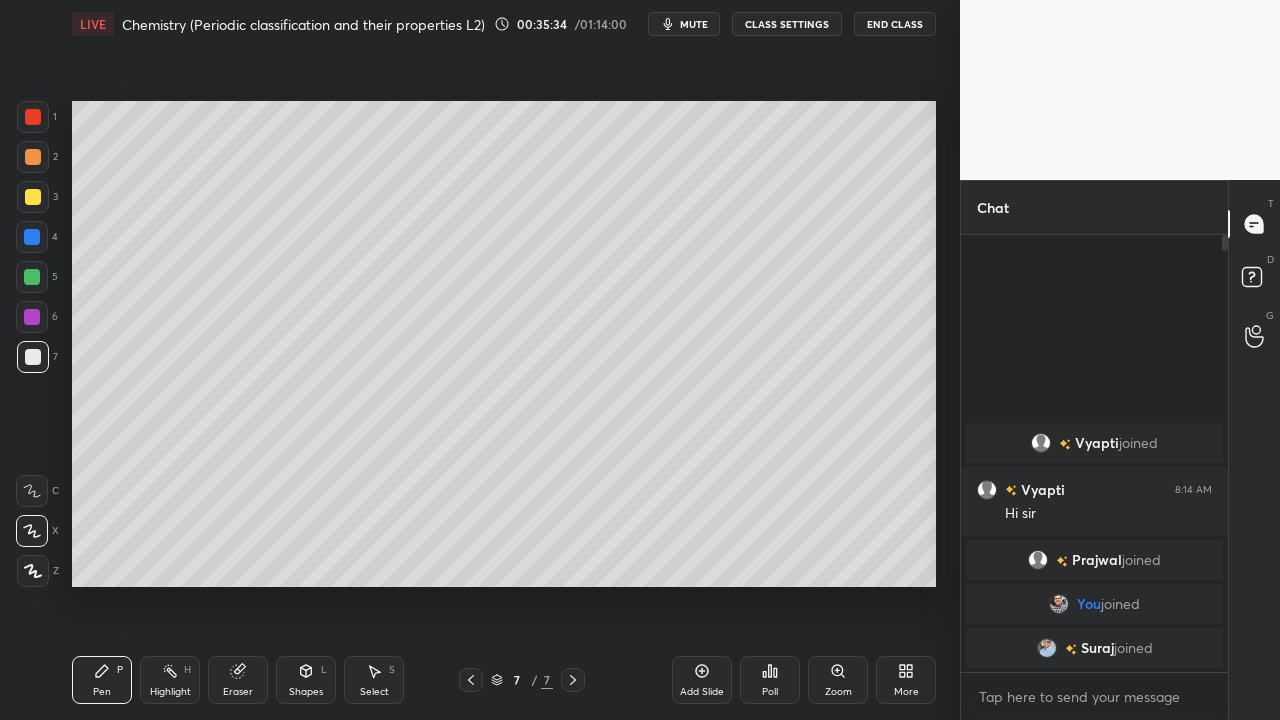click at bounding box center (33, 197) 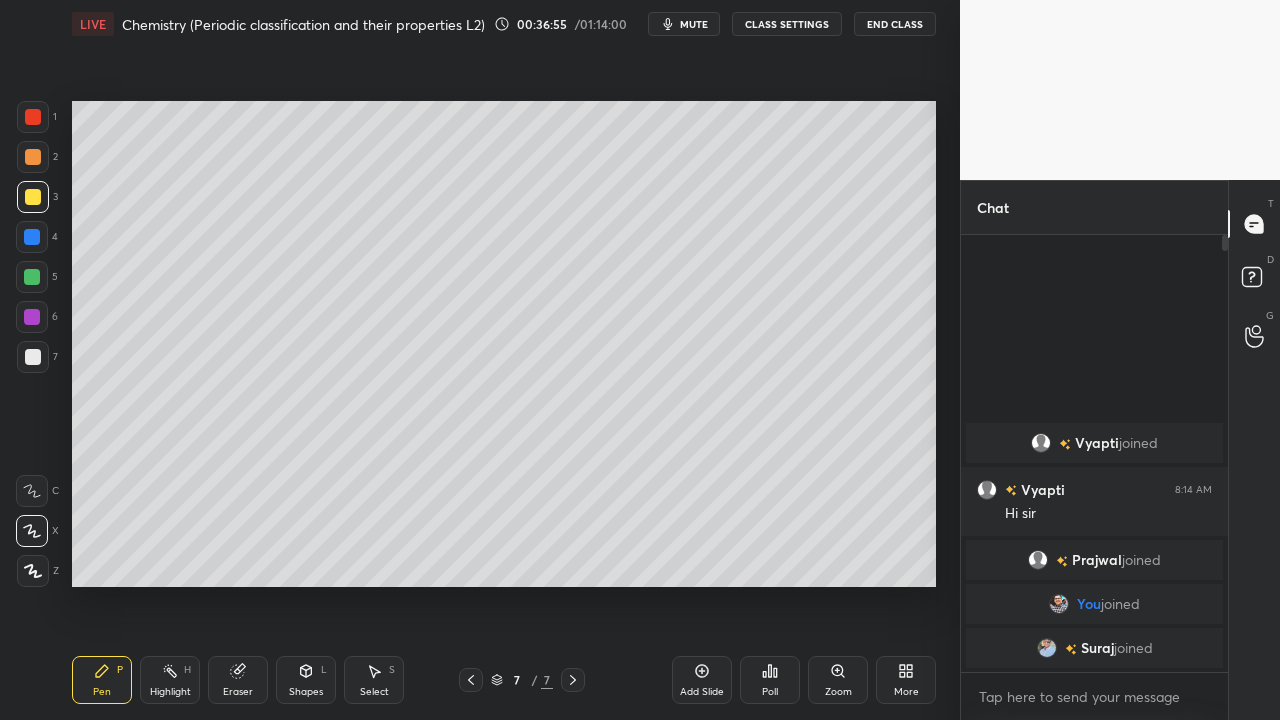 click at bounding box center [32, 277] 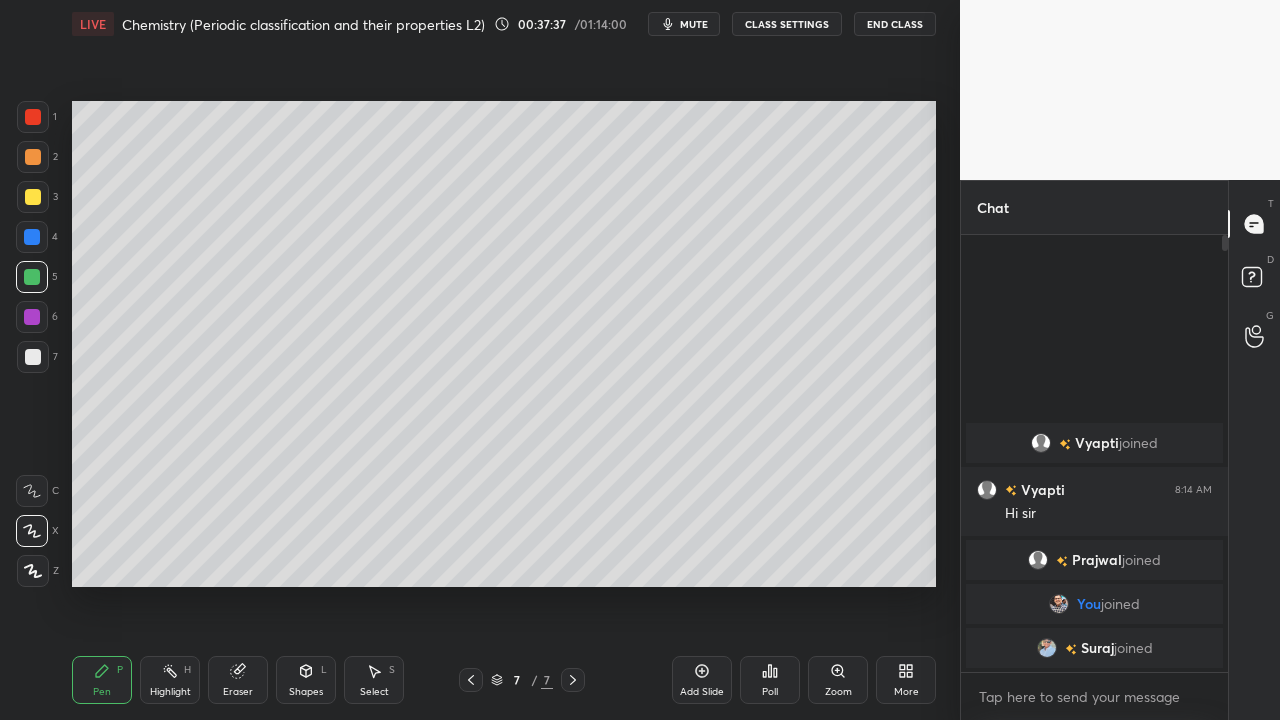 click on "Add Slide" at bounding box center [702, 692] 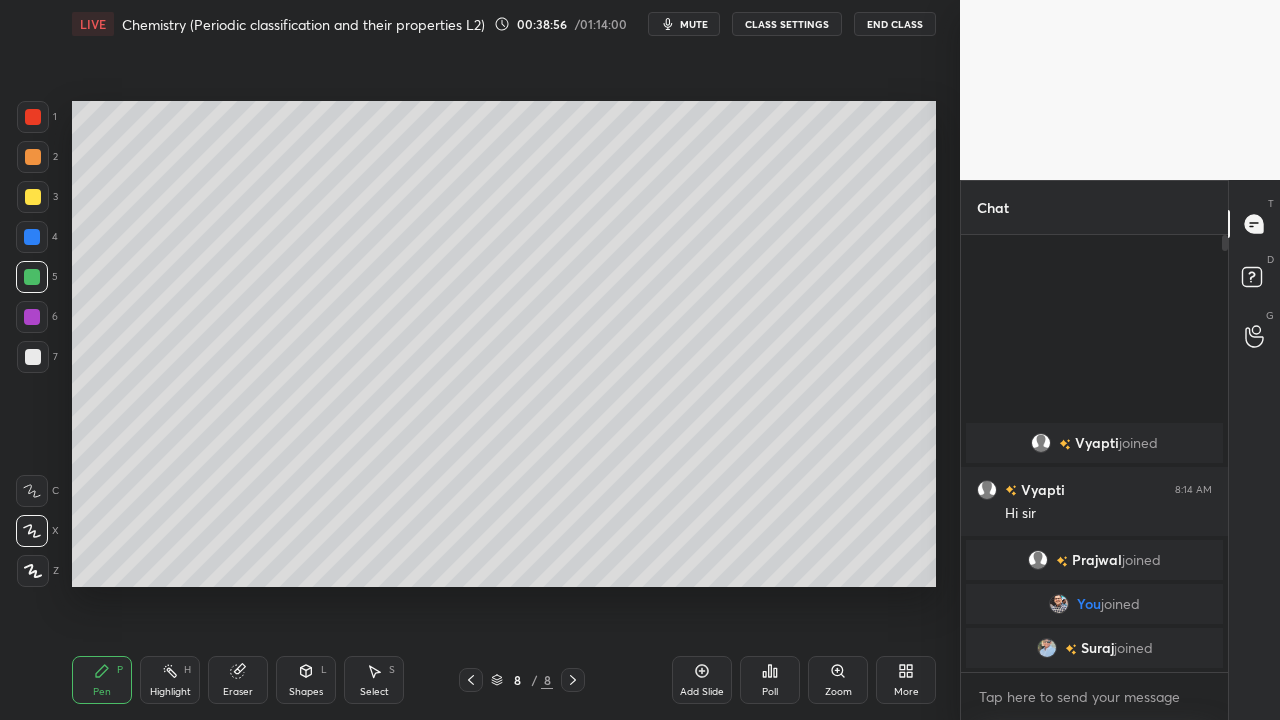 click at bounding box center [33, 197] 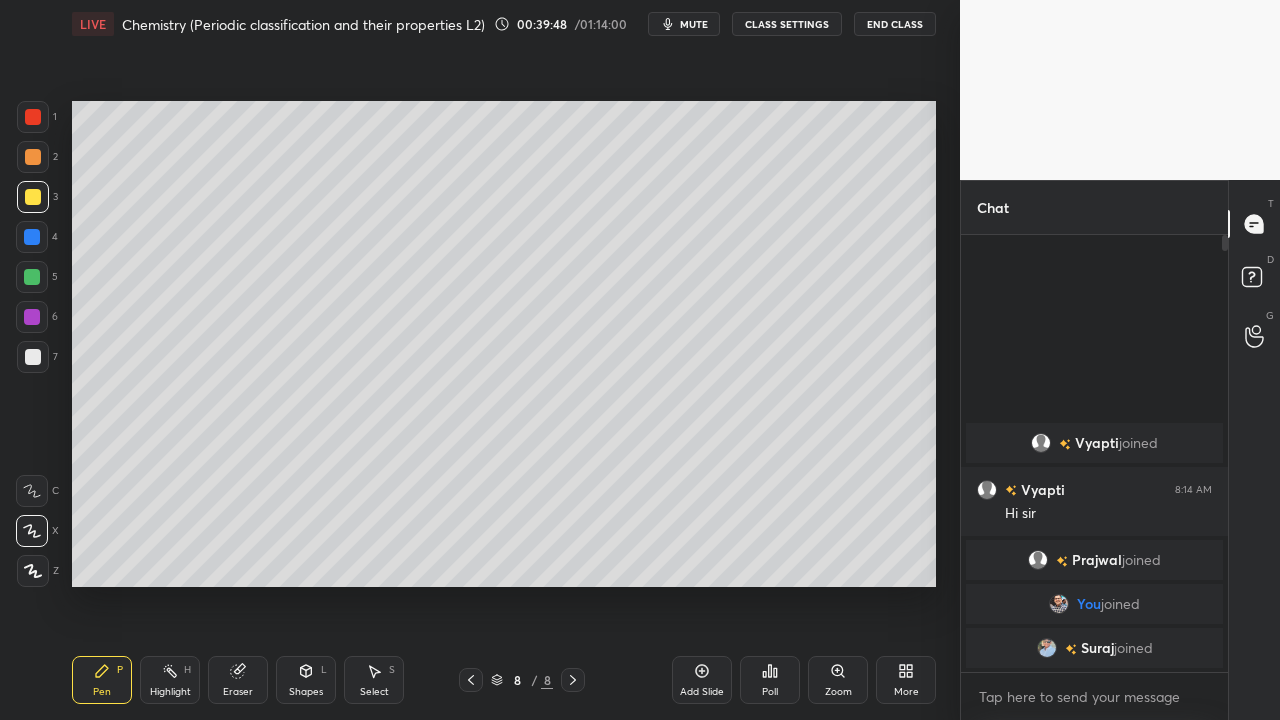 click at bounding box center [33, 357] 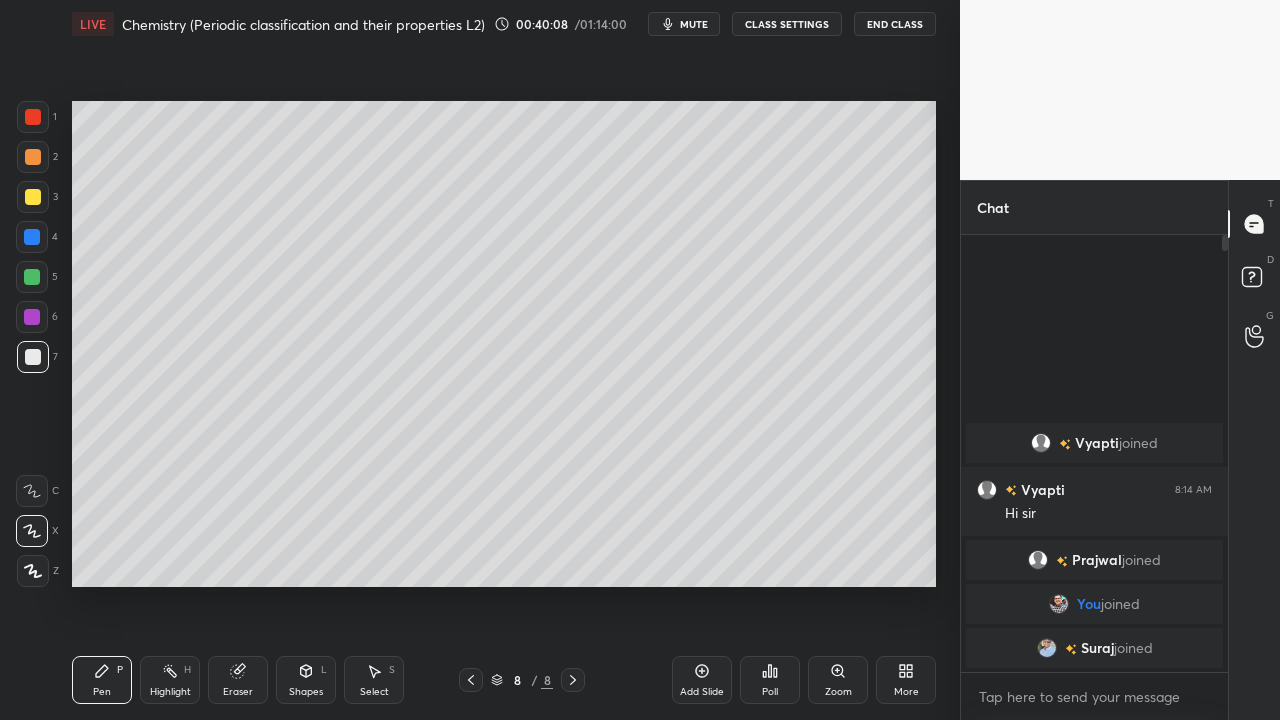 click 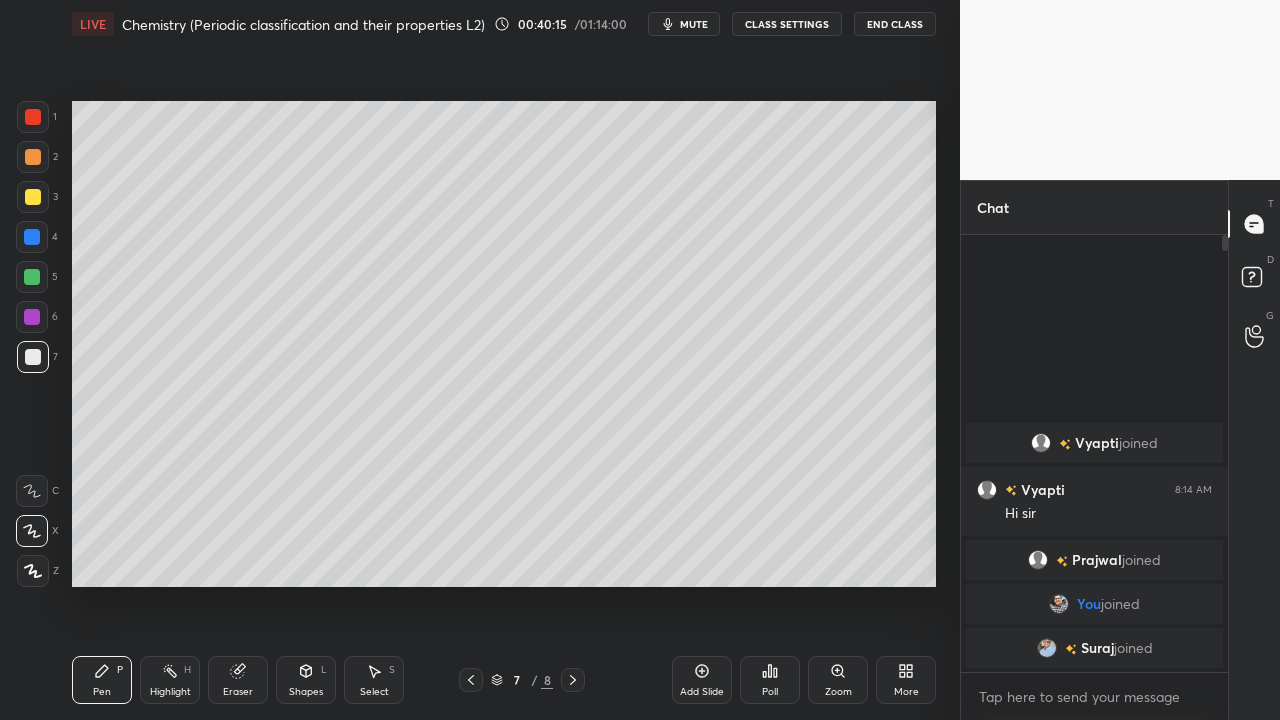 click 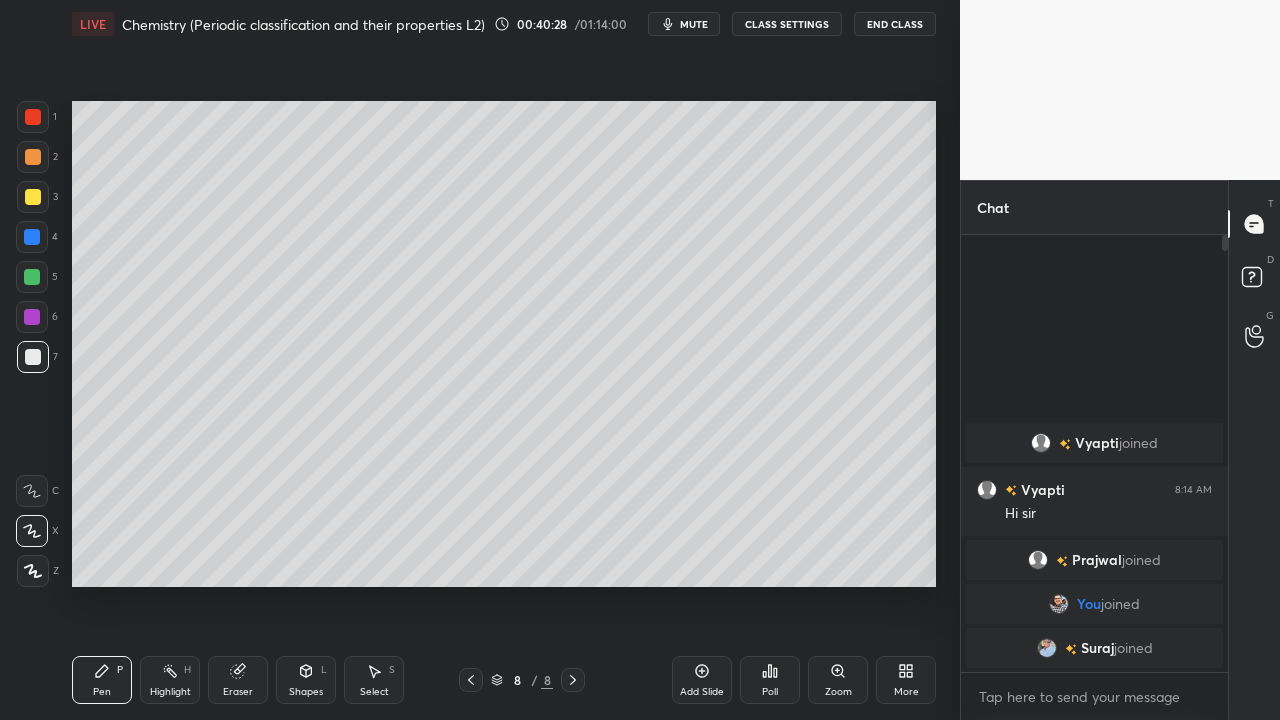 click on "Eraser" at bounding box center [238, 692] 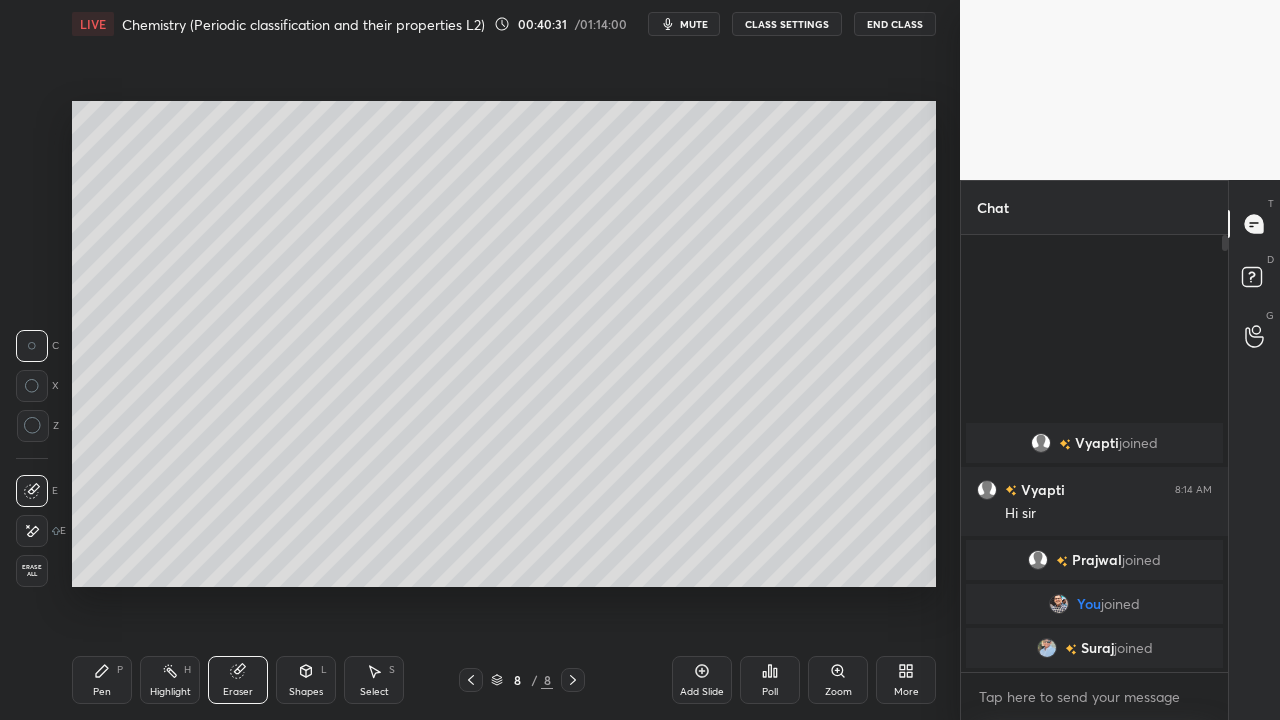 click on "Pen P" at bounding box center [102, 680] 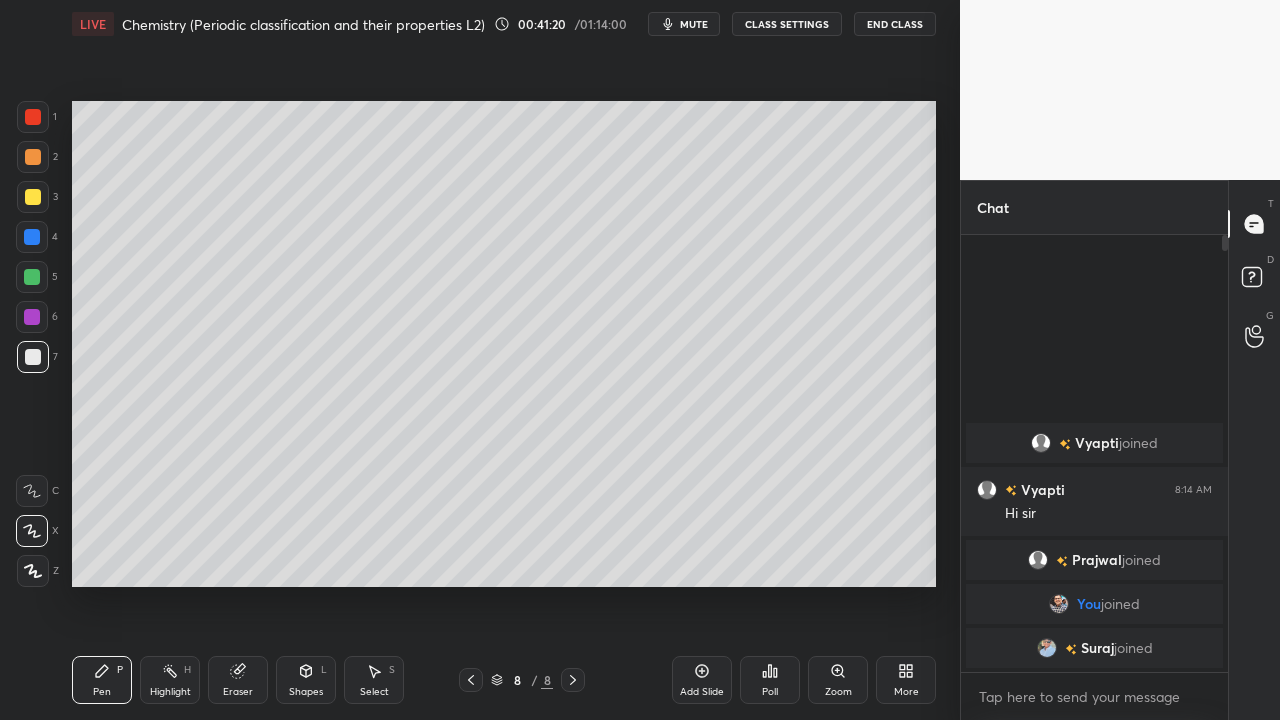 click 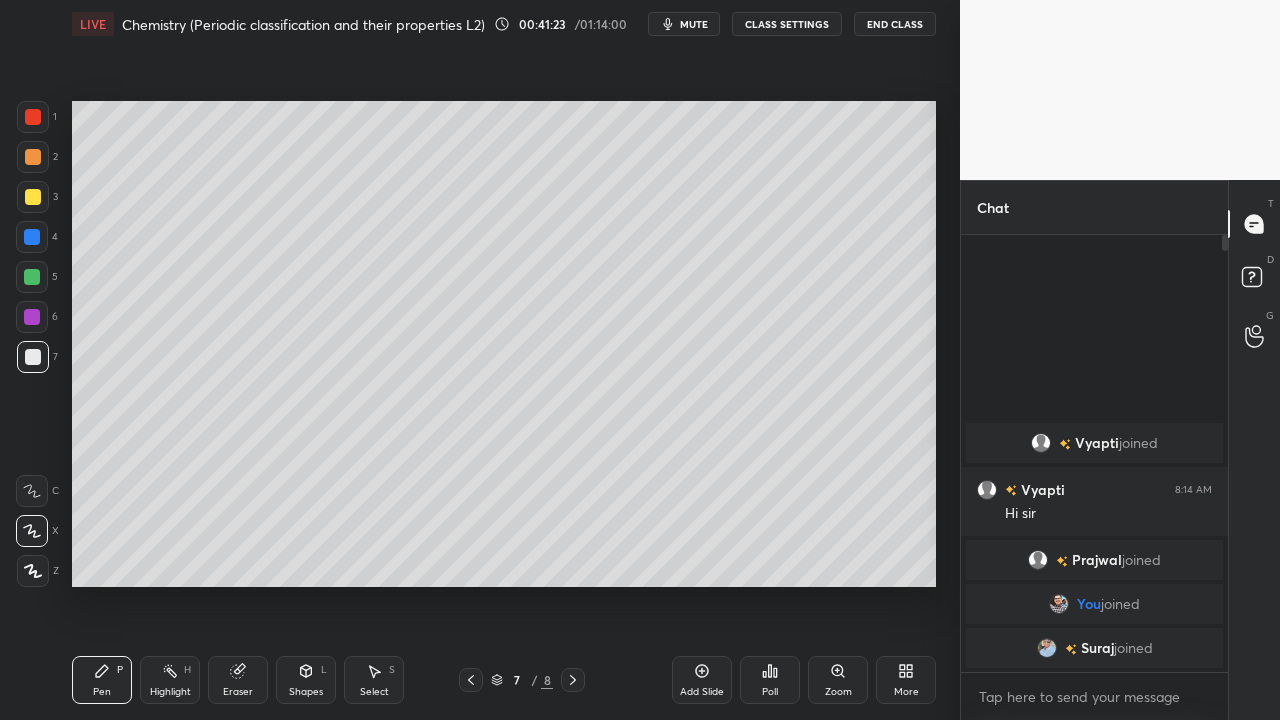 click at bounding box center [33, 357] 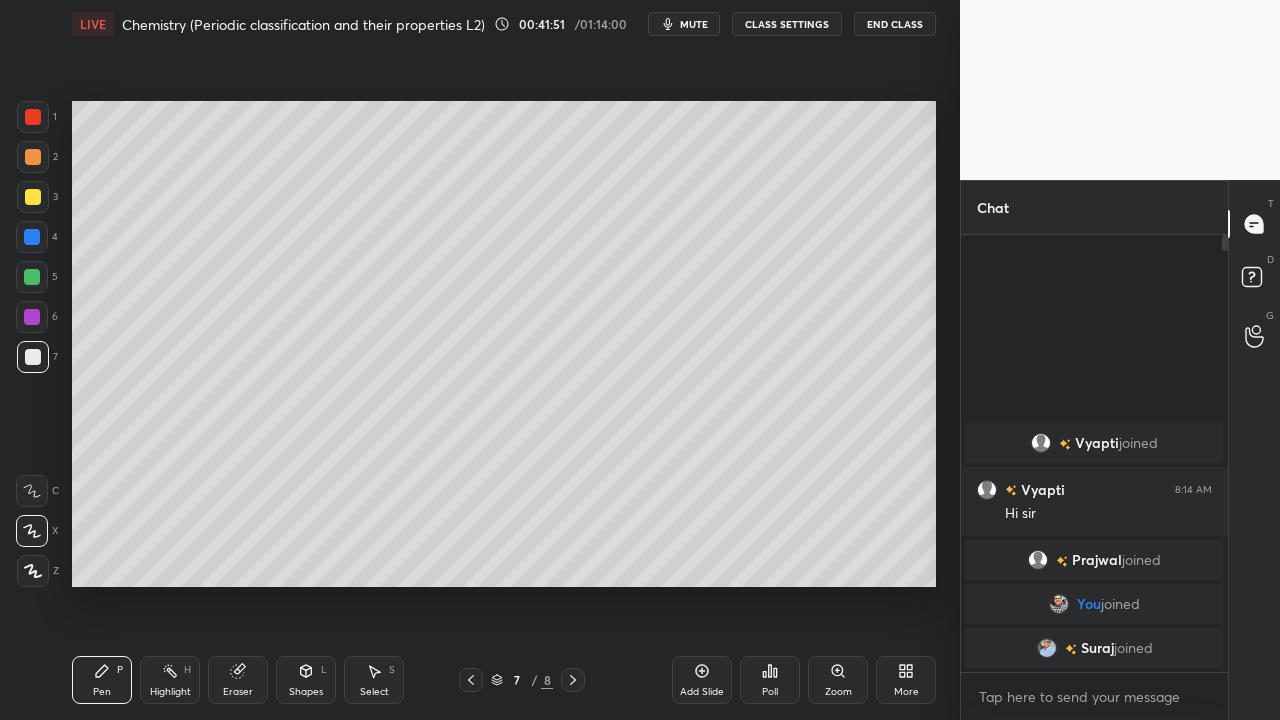 click at bounding box center [32, 277] 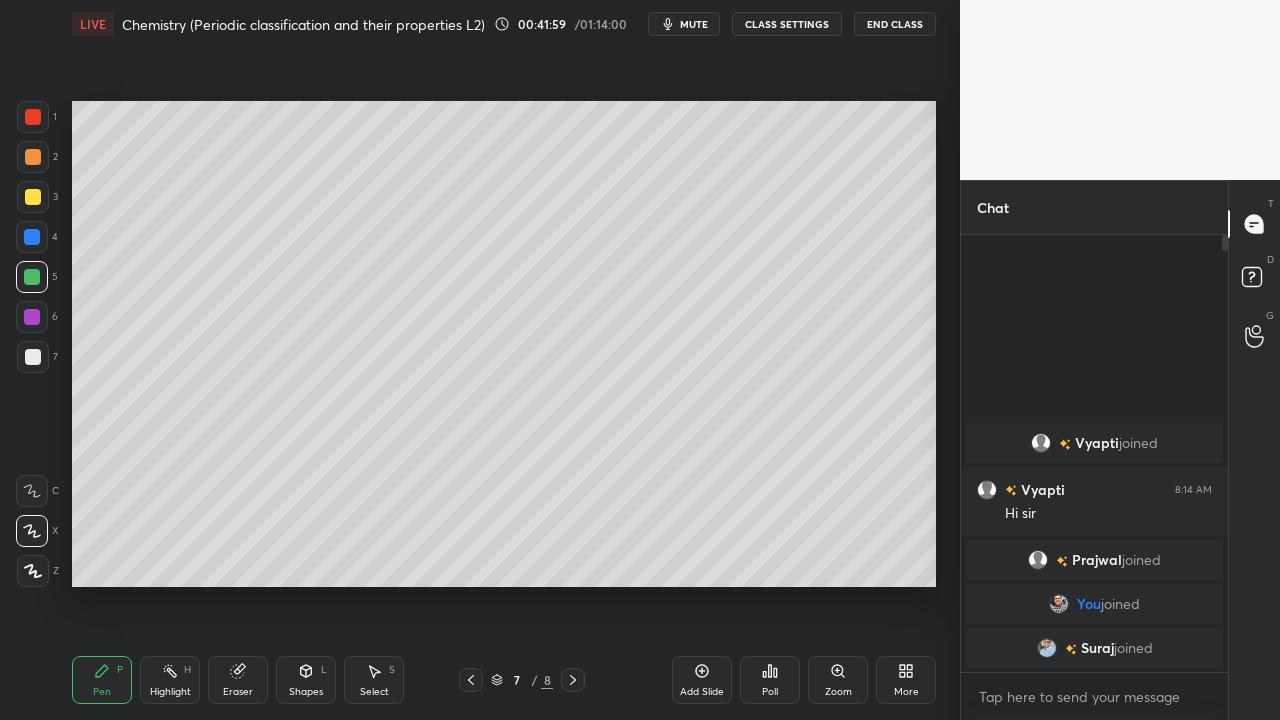 click 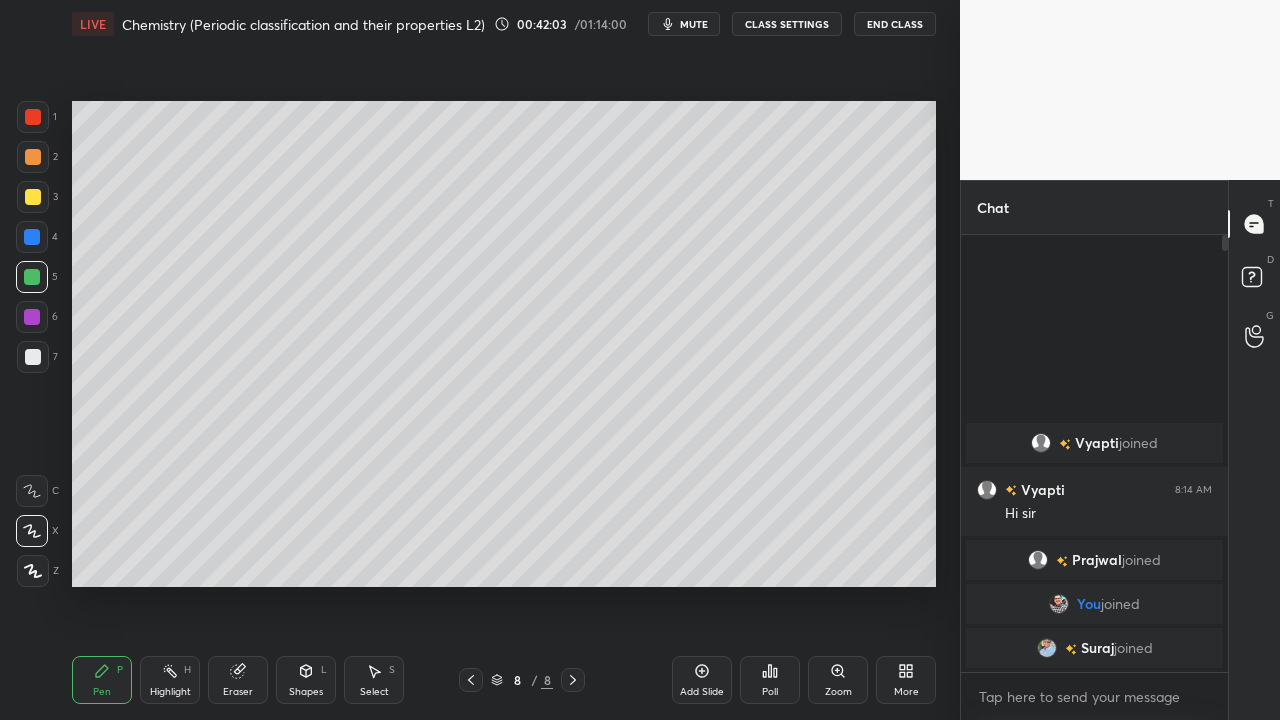 click at bounding box center [33, 197] 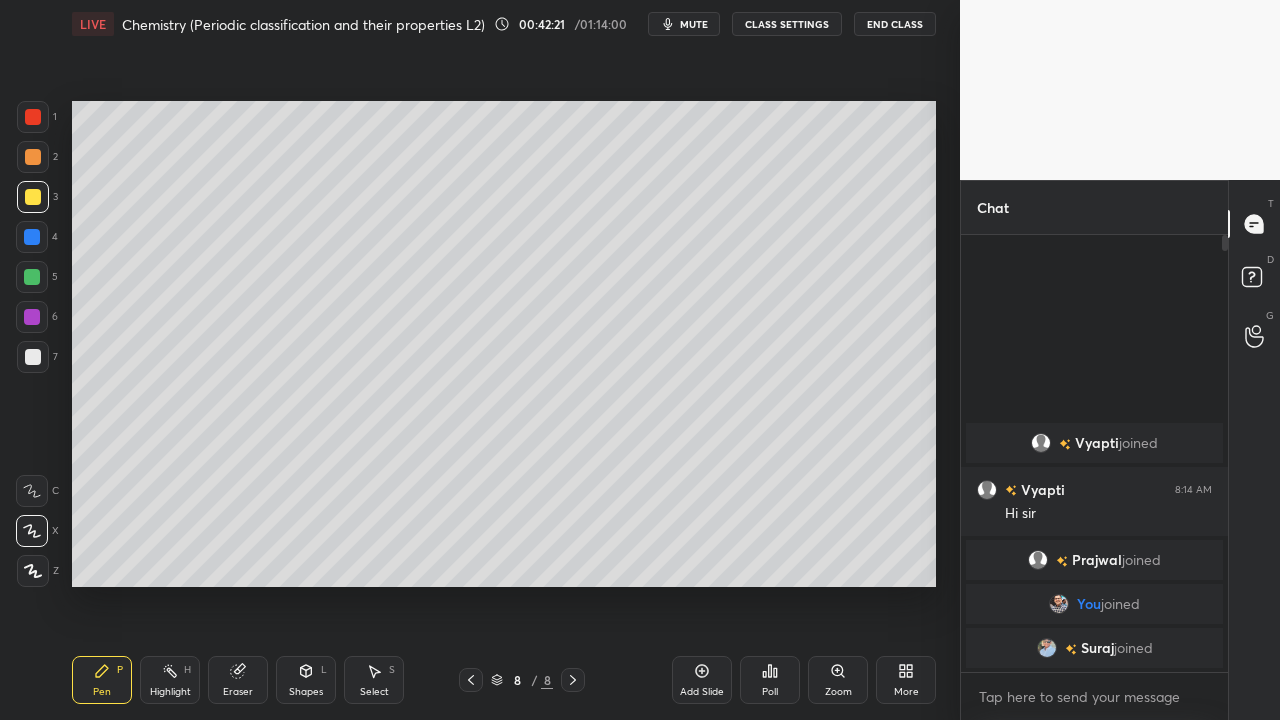 click 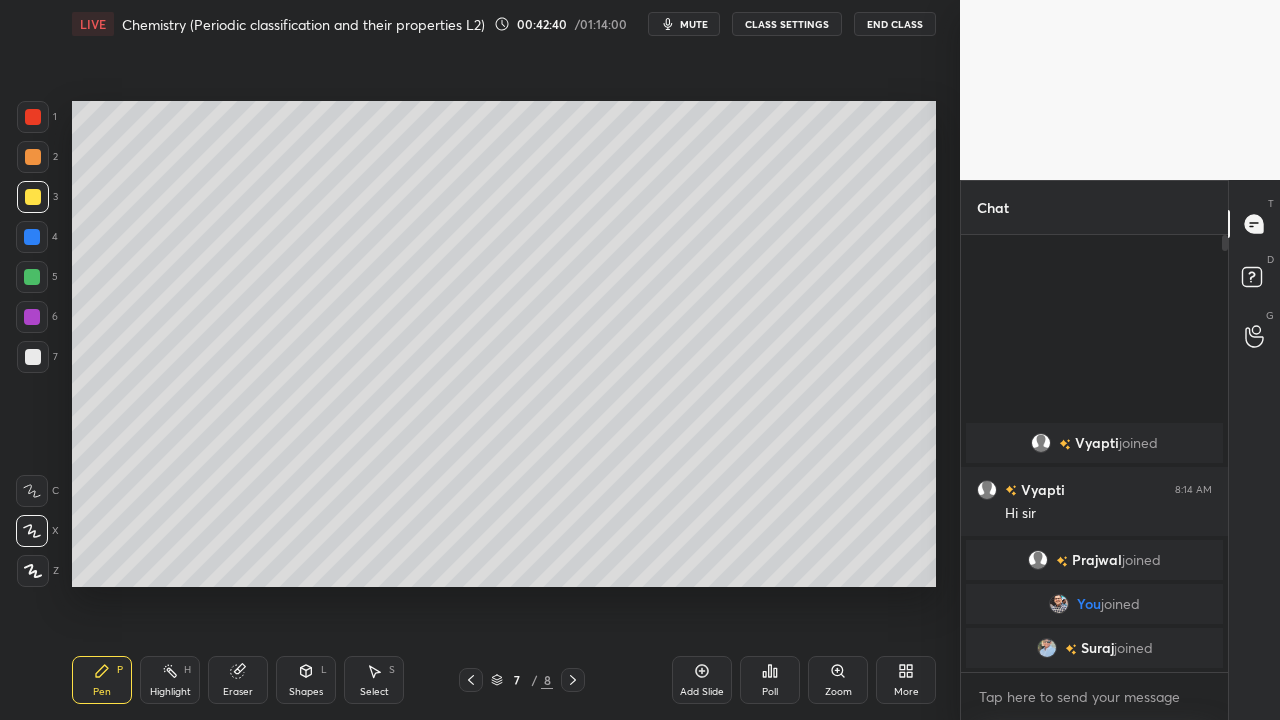 click at bounding box center [573, 680] 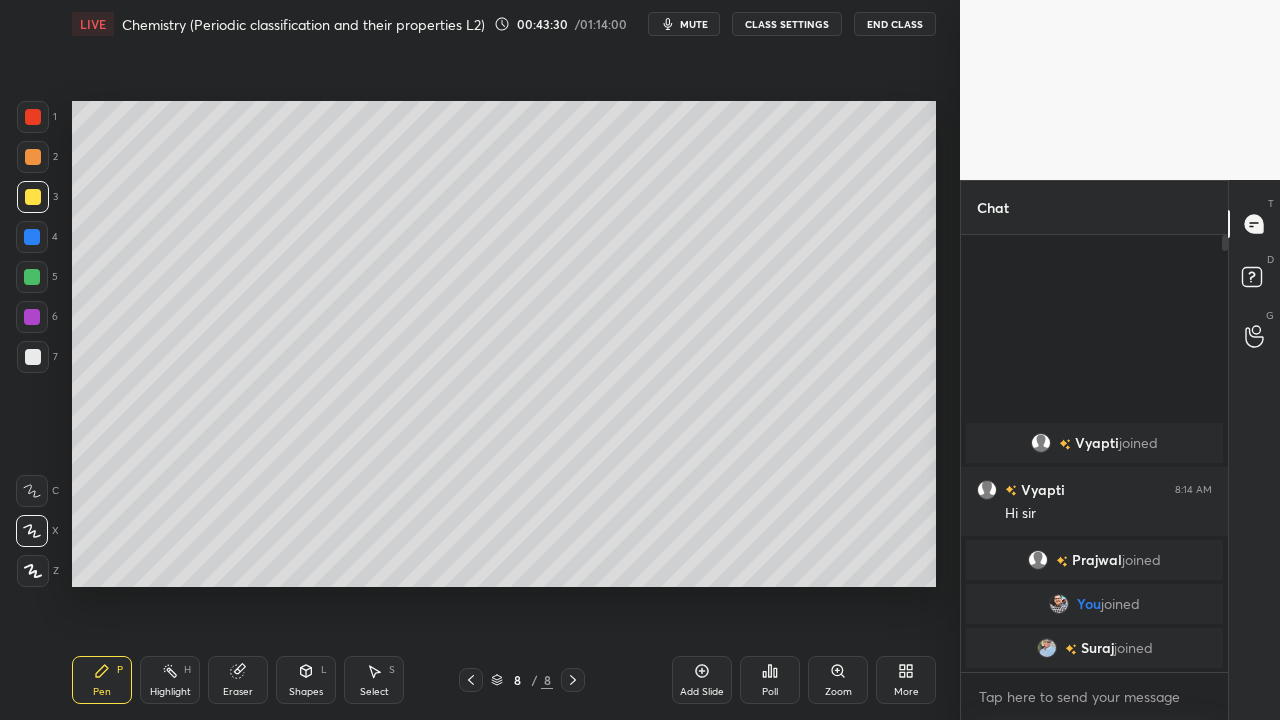 click 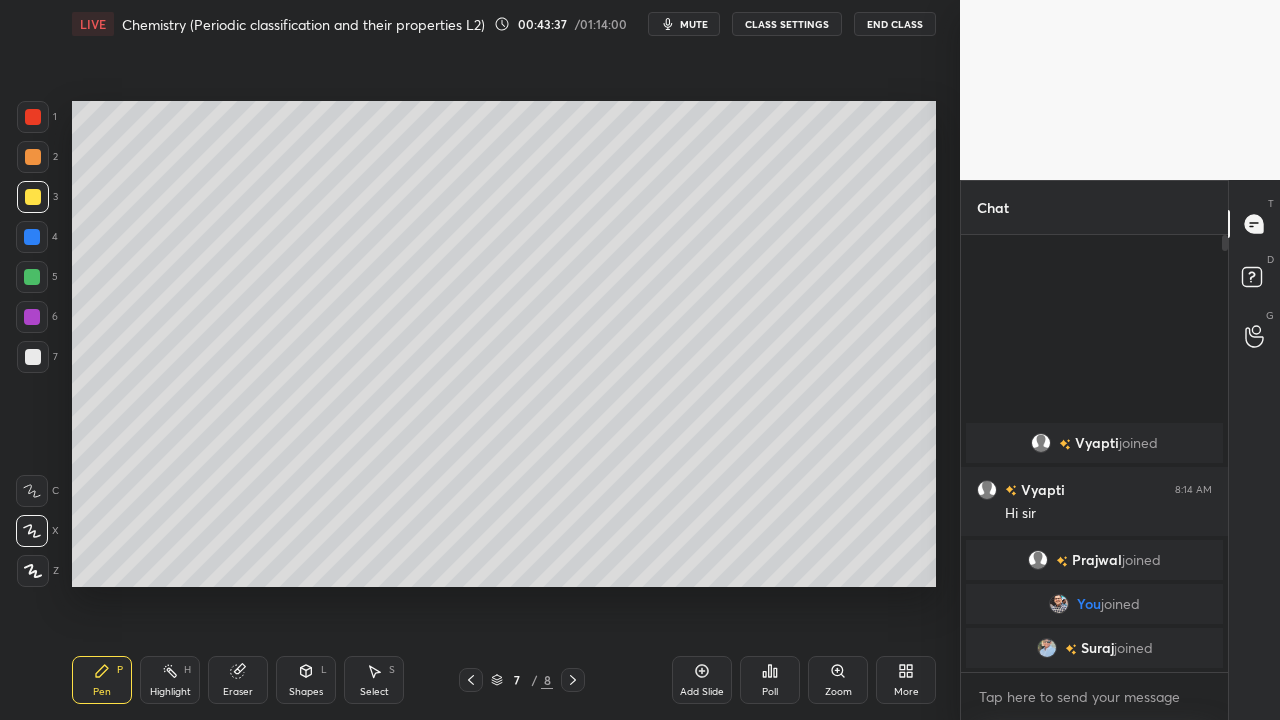 click at bounding box center [33, 357] 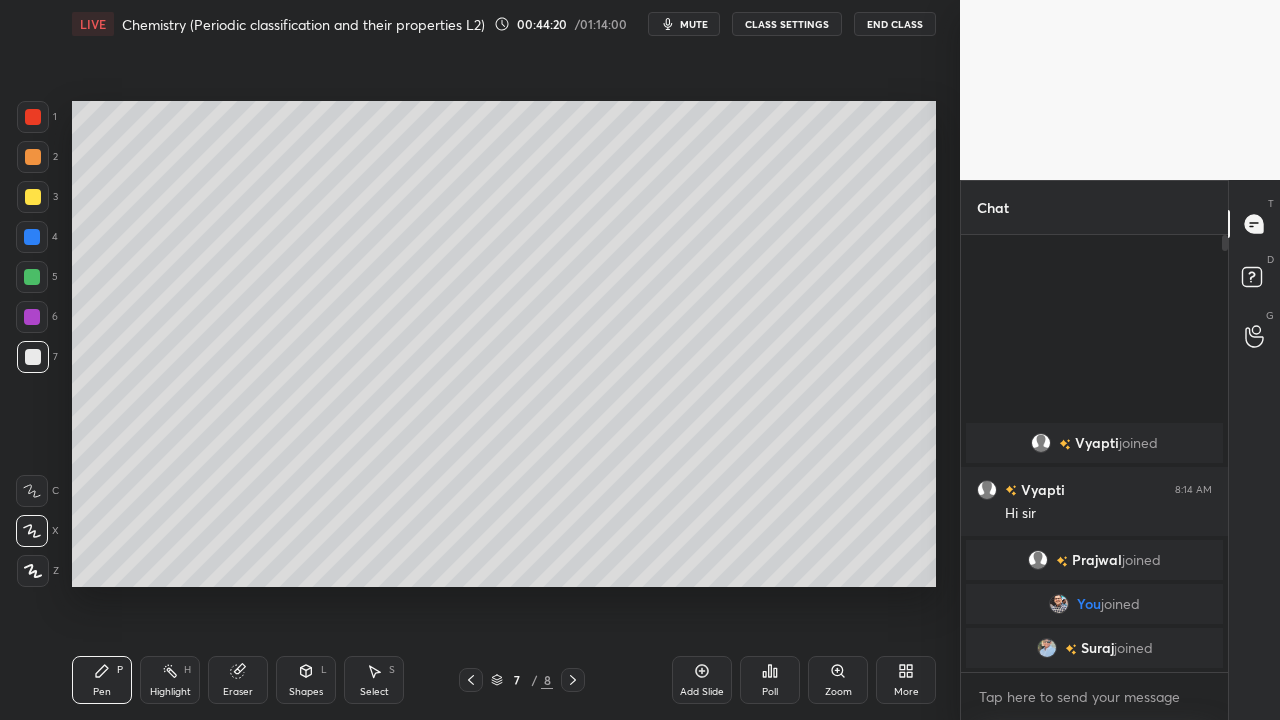 click at bounding box center [32, 277] 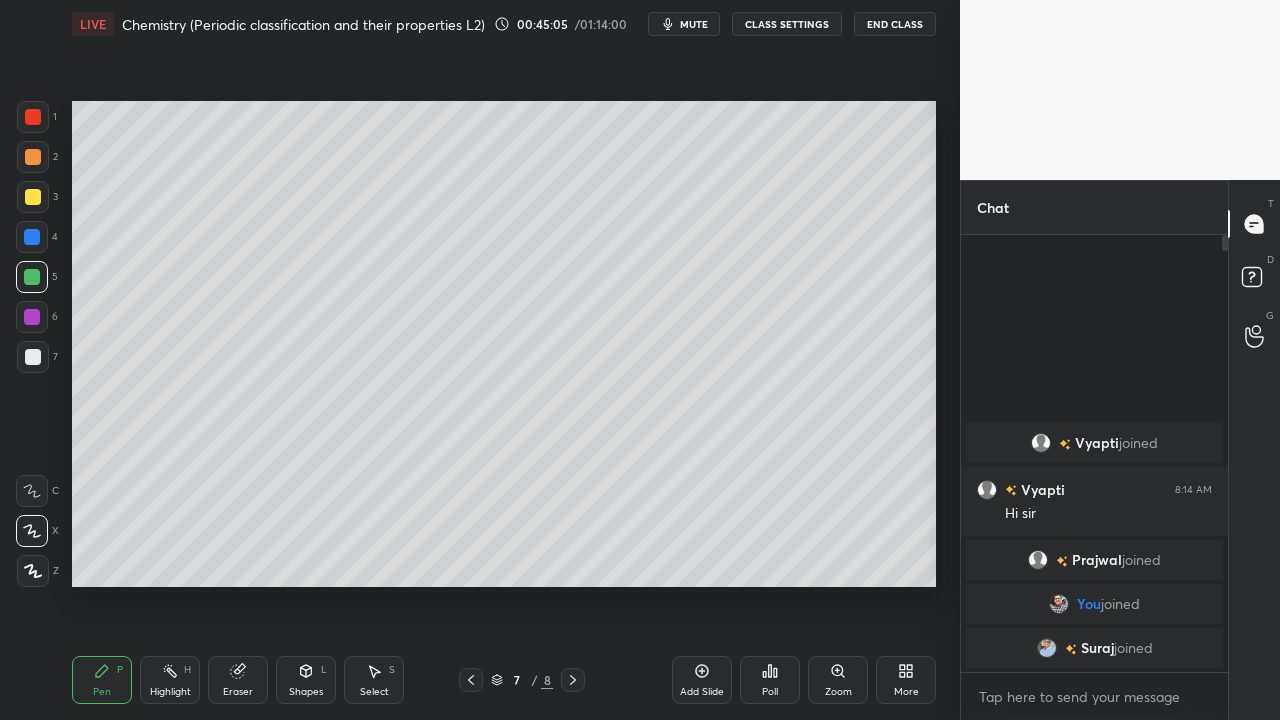 click at bounding box center [33, 357] 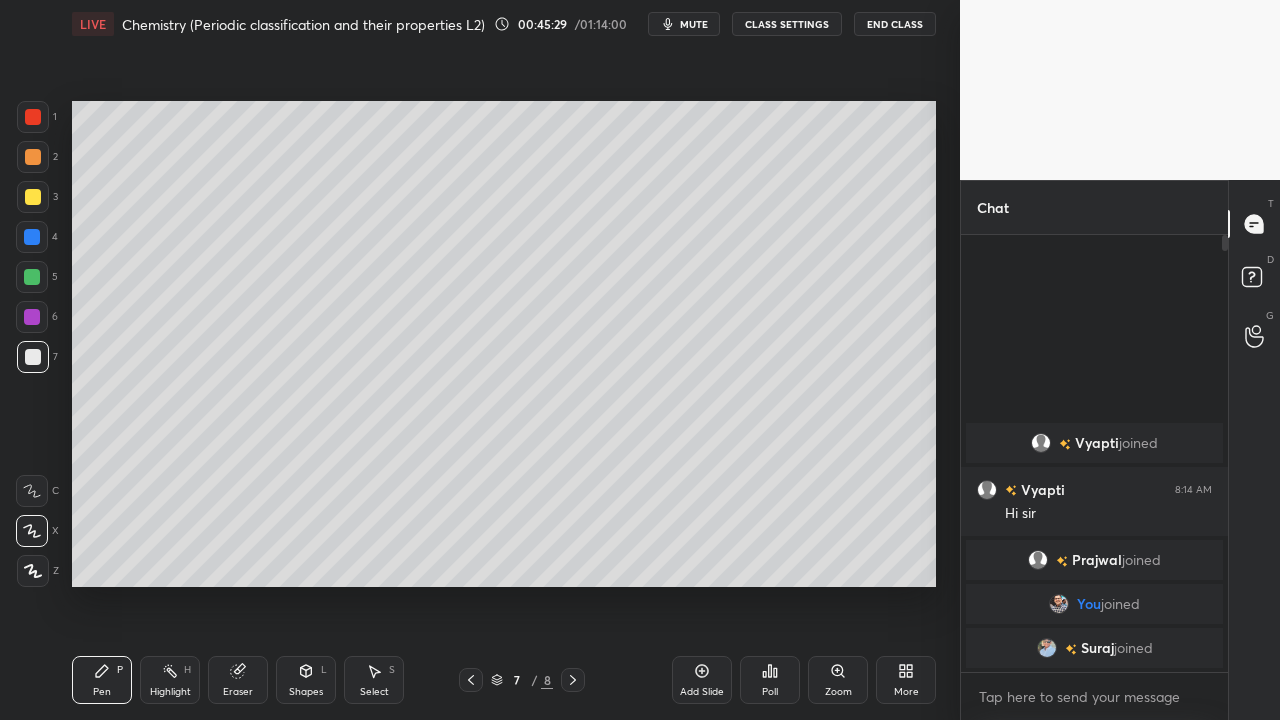 click 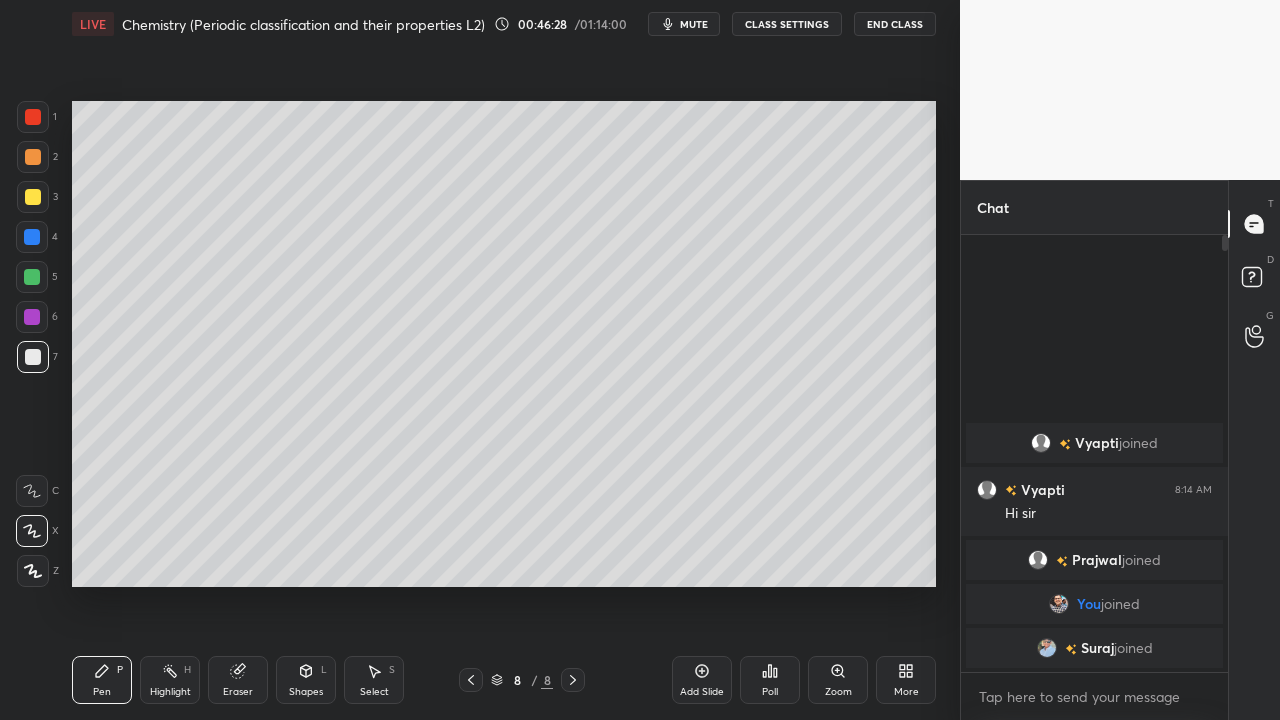 click at bounding box center [33, 197] 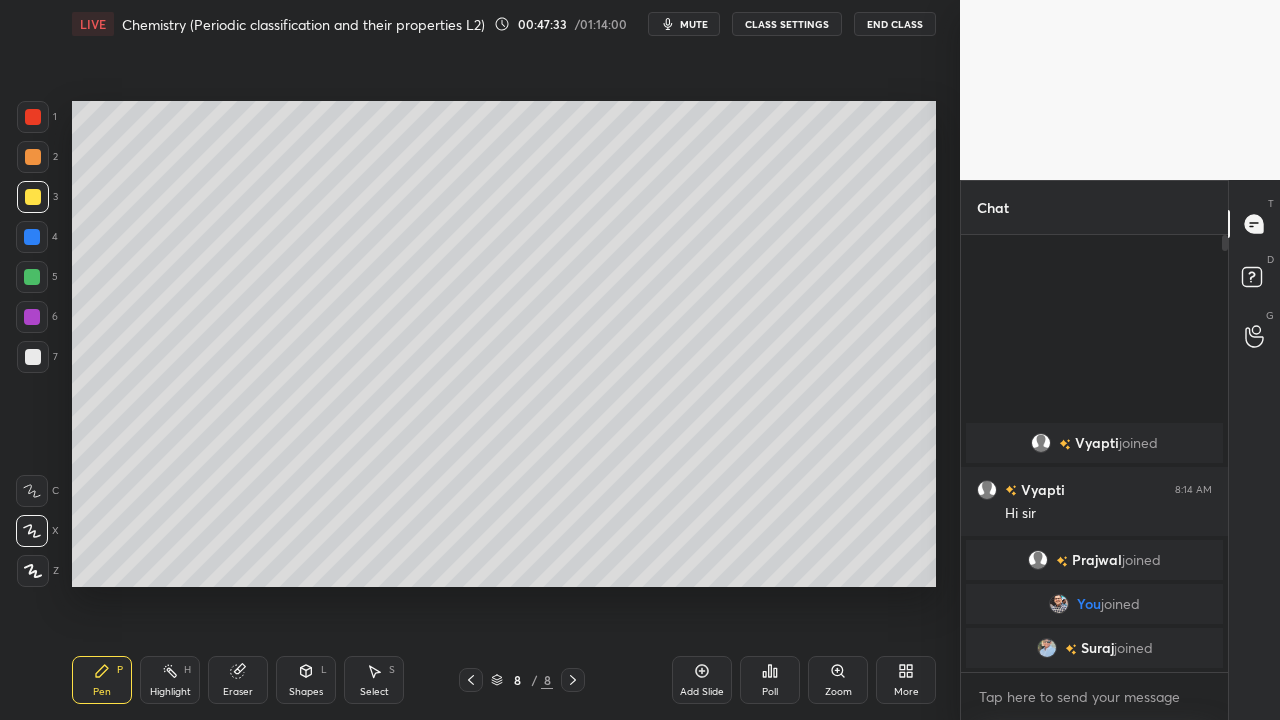 click 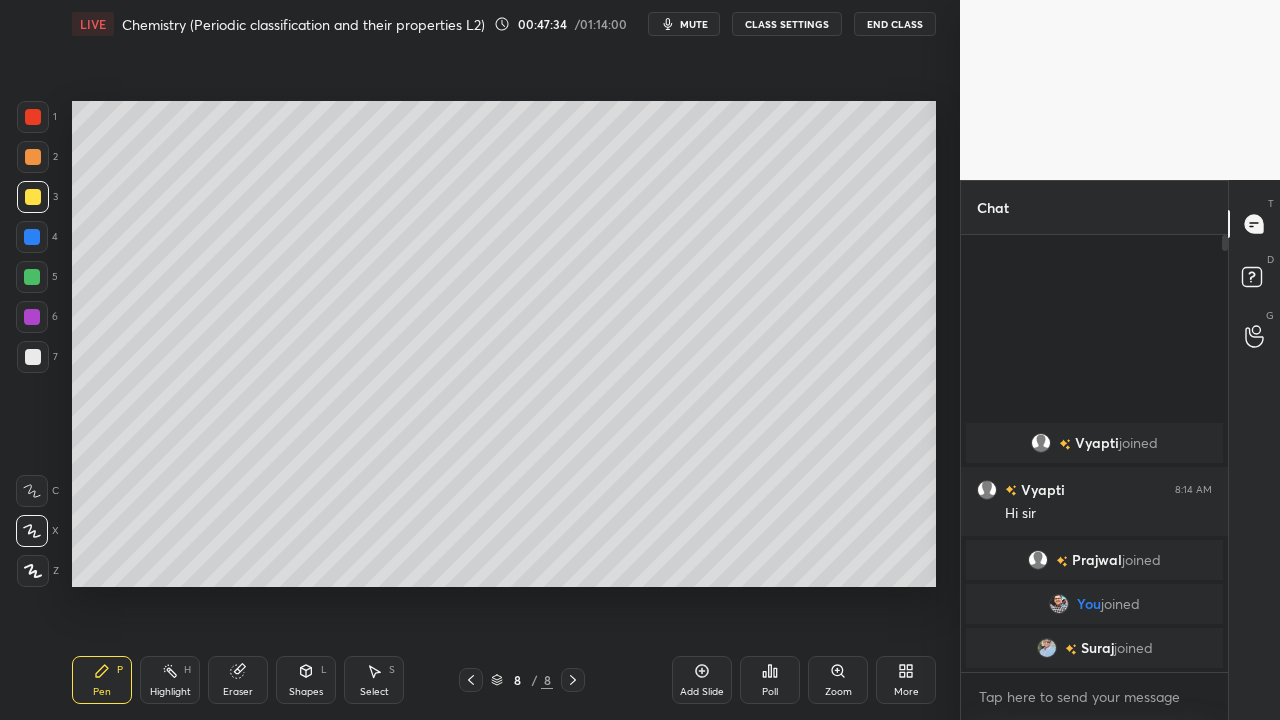 click 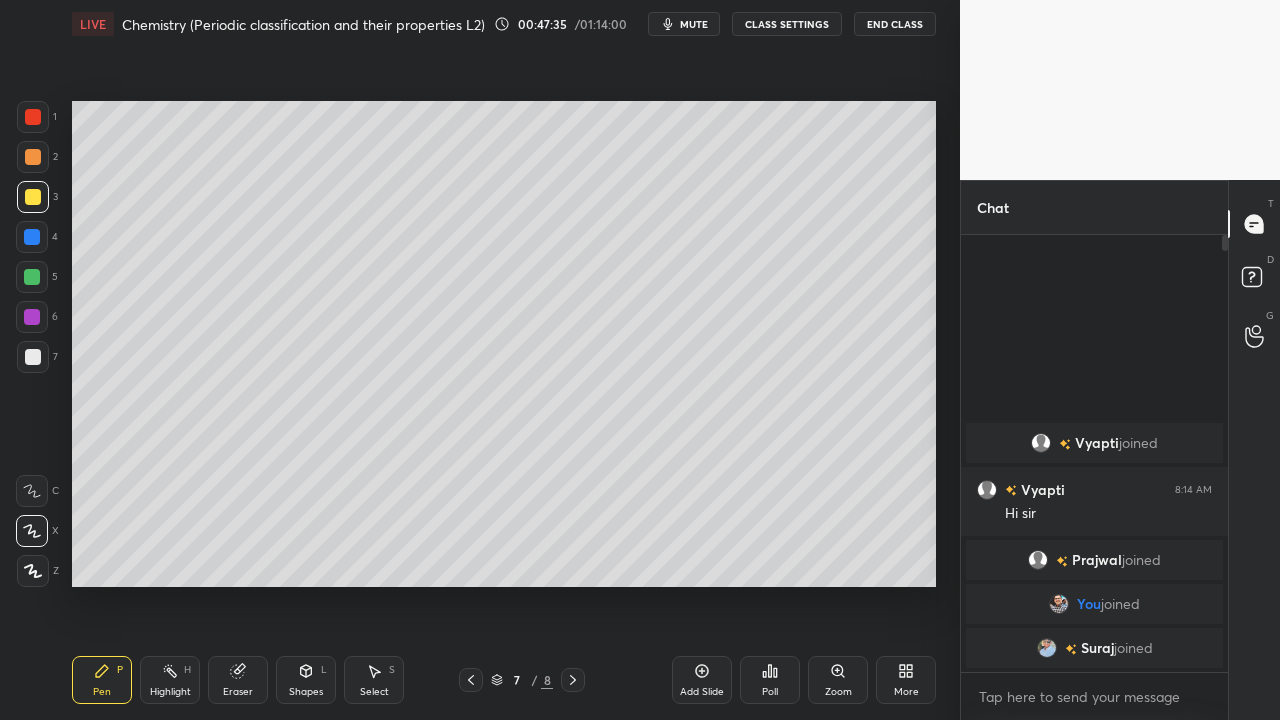 click 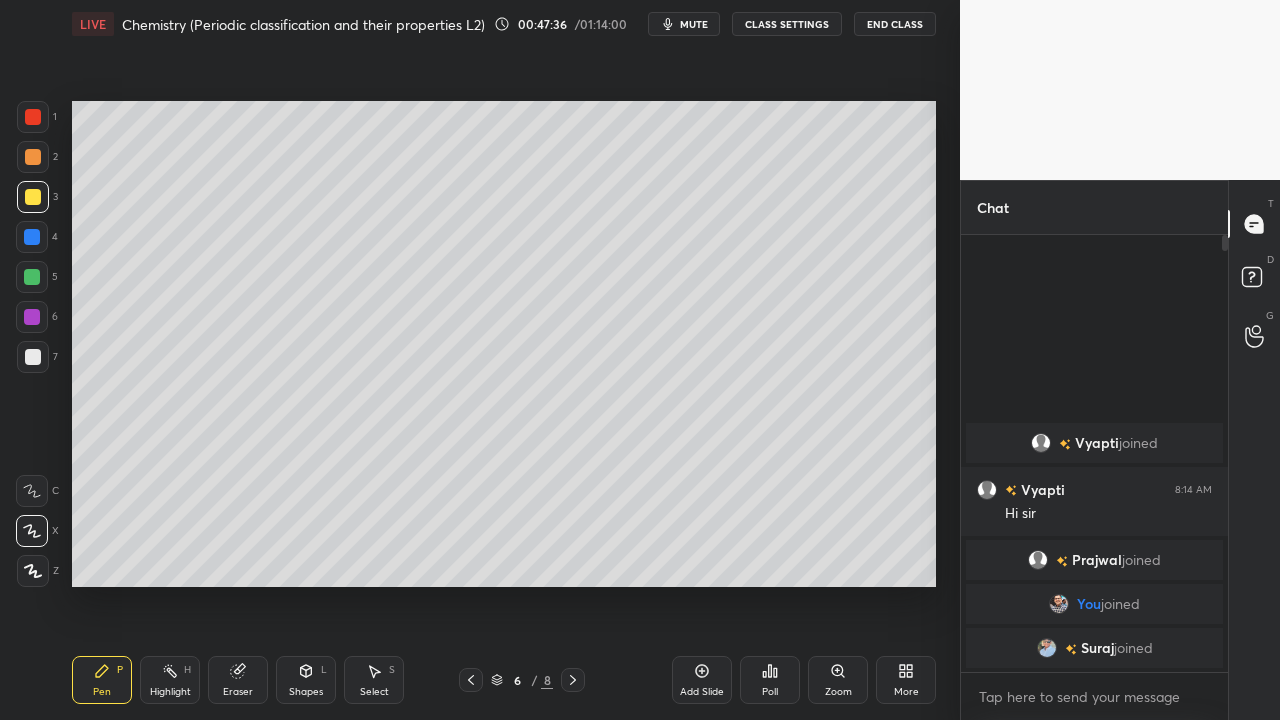 click 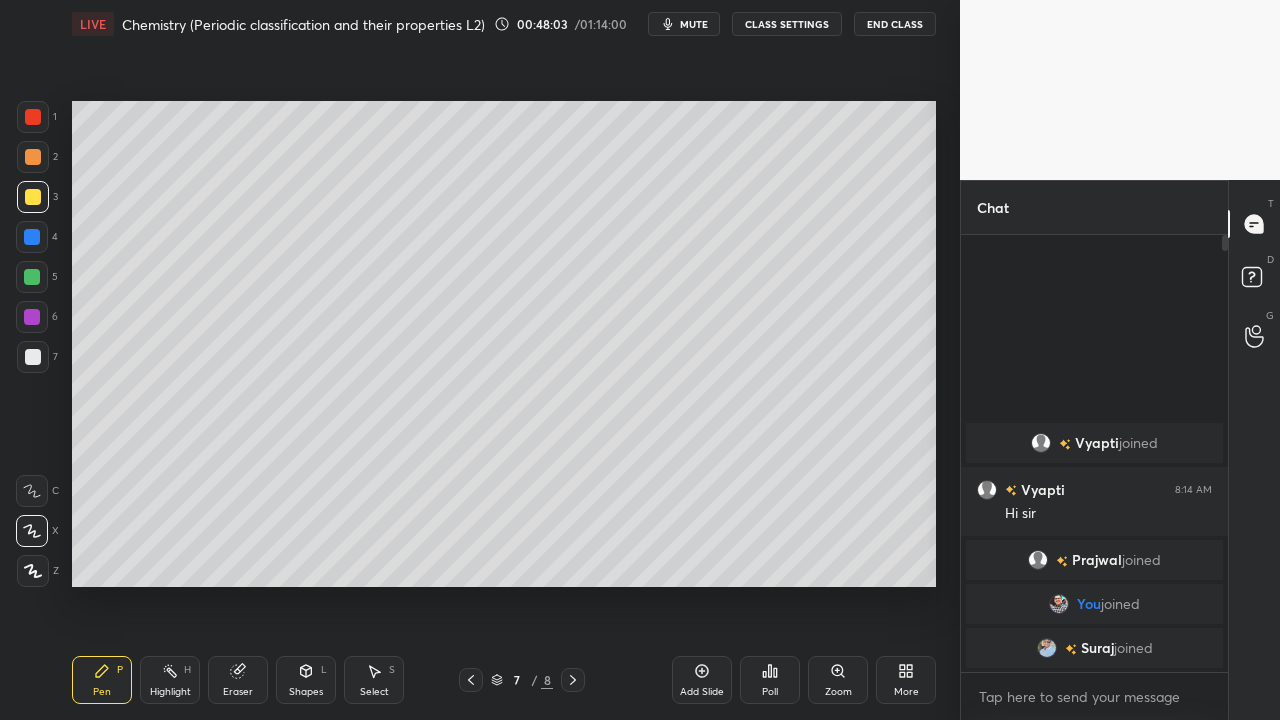 click 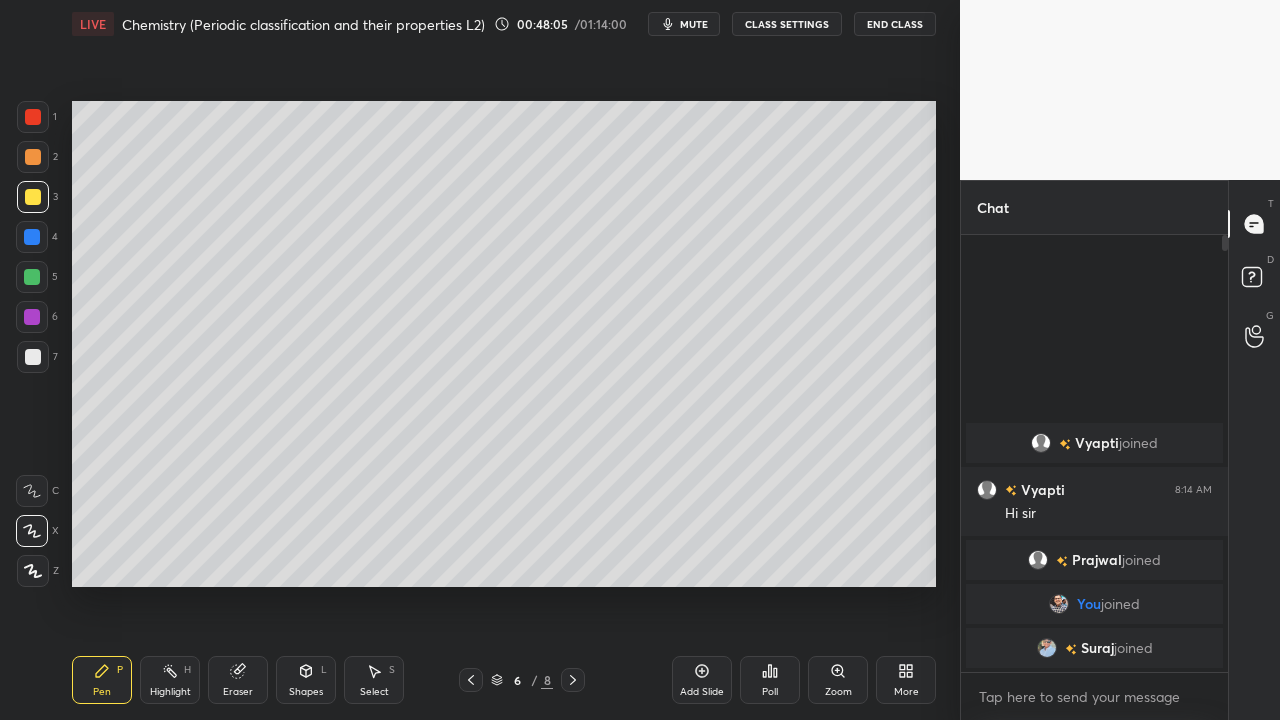click 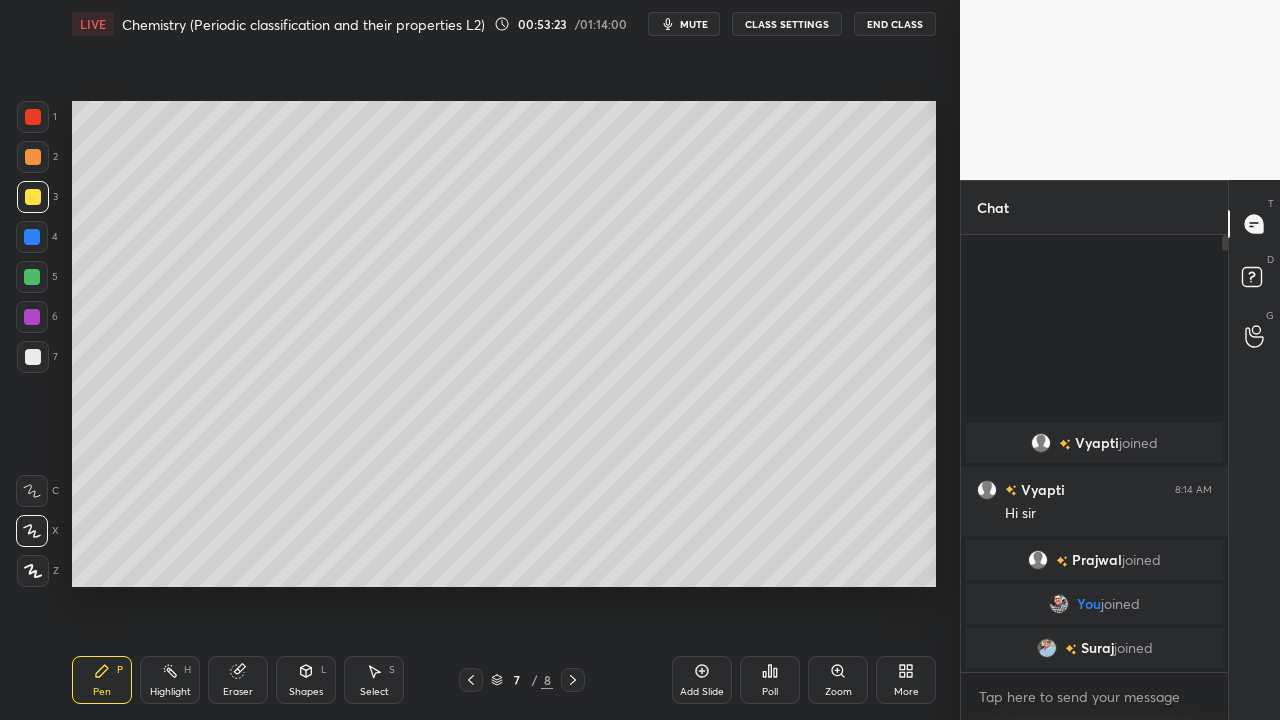 click at bounding box center (573, 680) 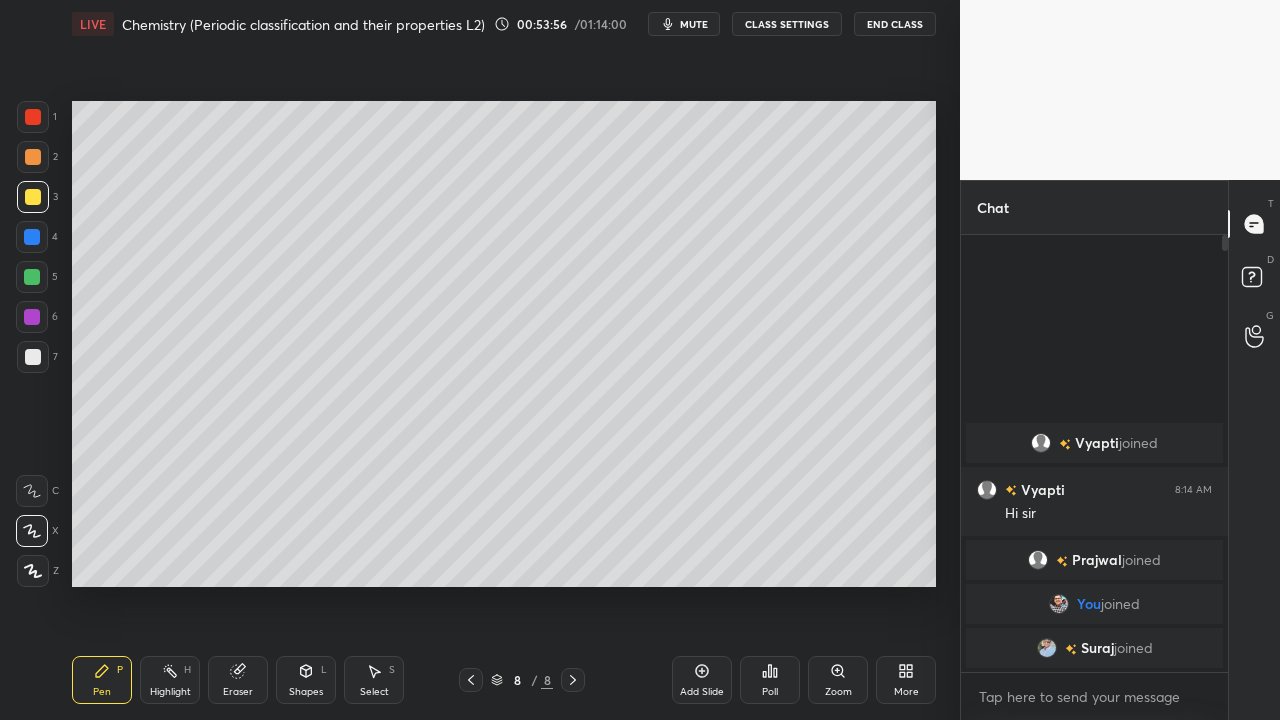 click 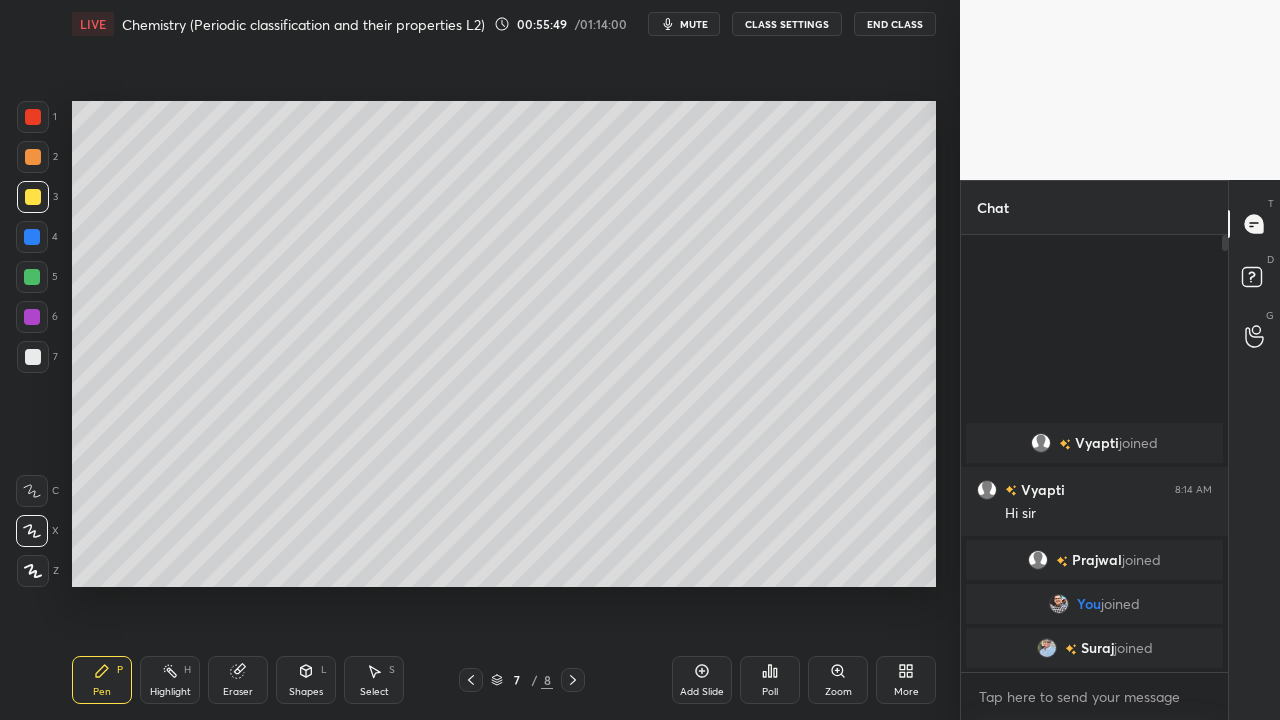 click at bounding box center (33, 197) 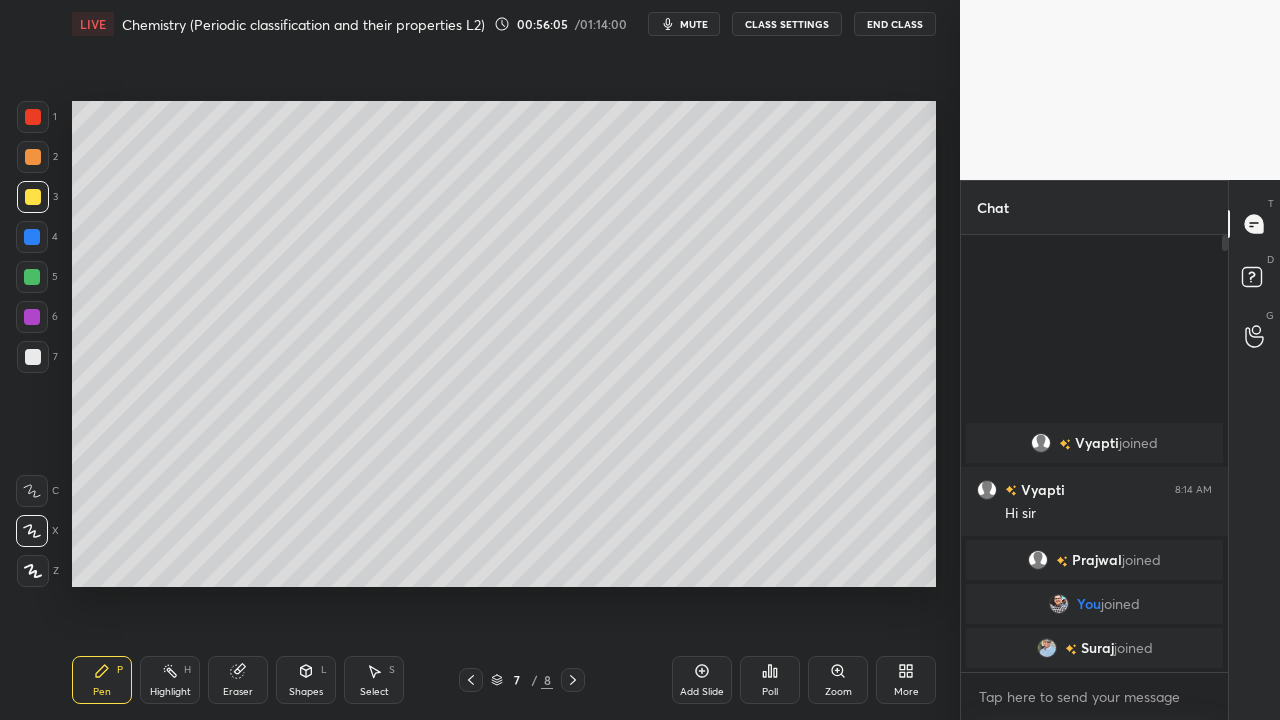 click at bounding box center (33, 357) 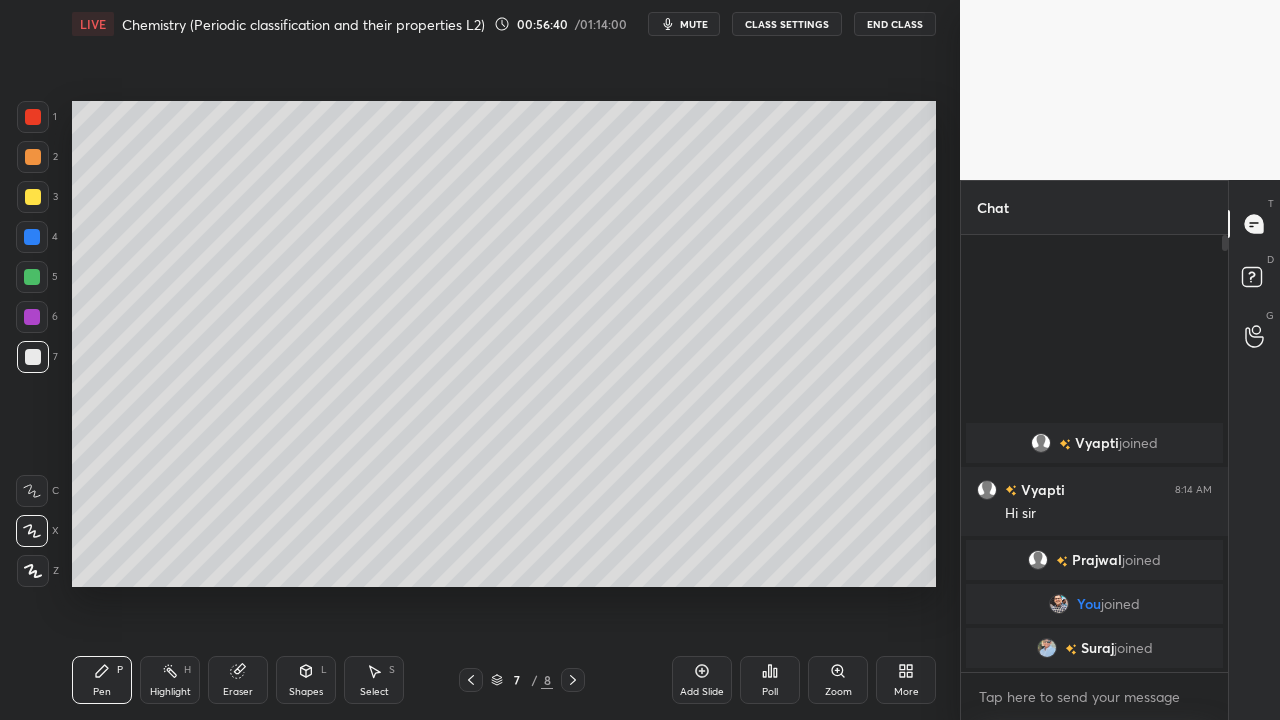 click 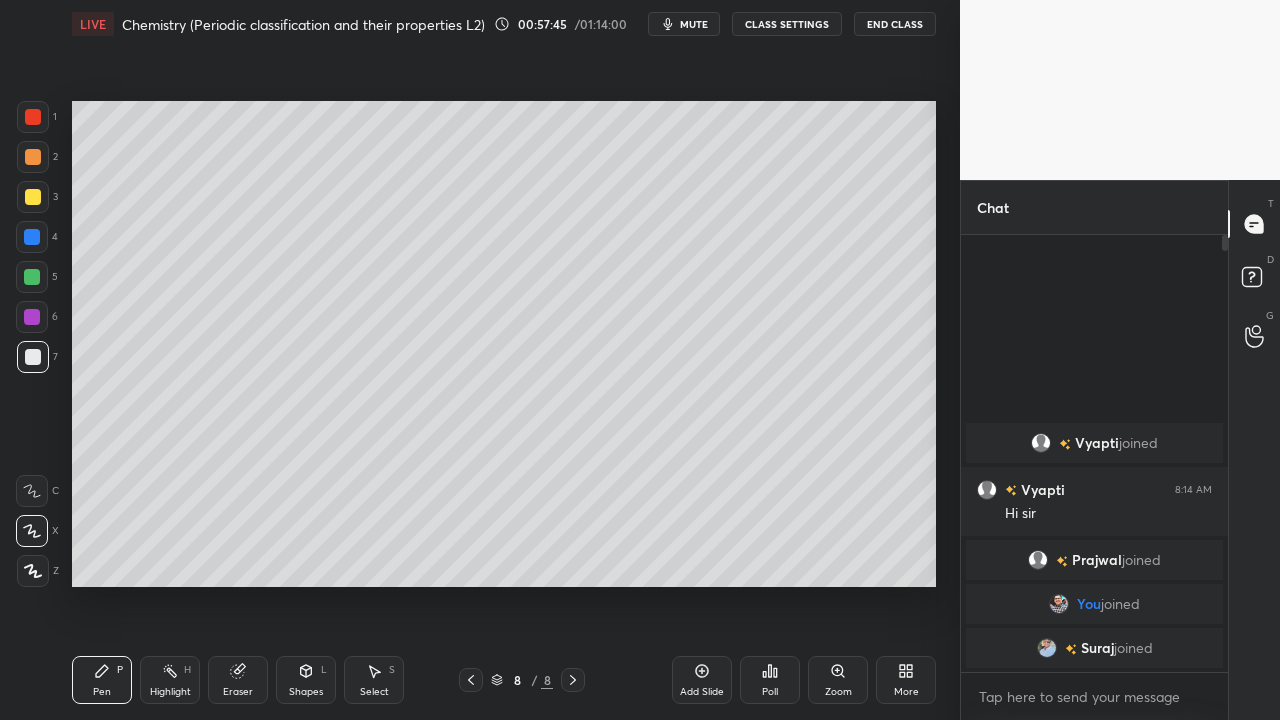 click at bounding box center (33, 357) 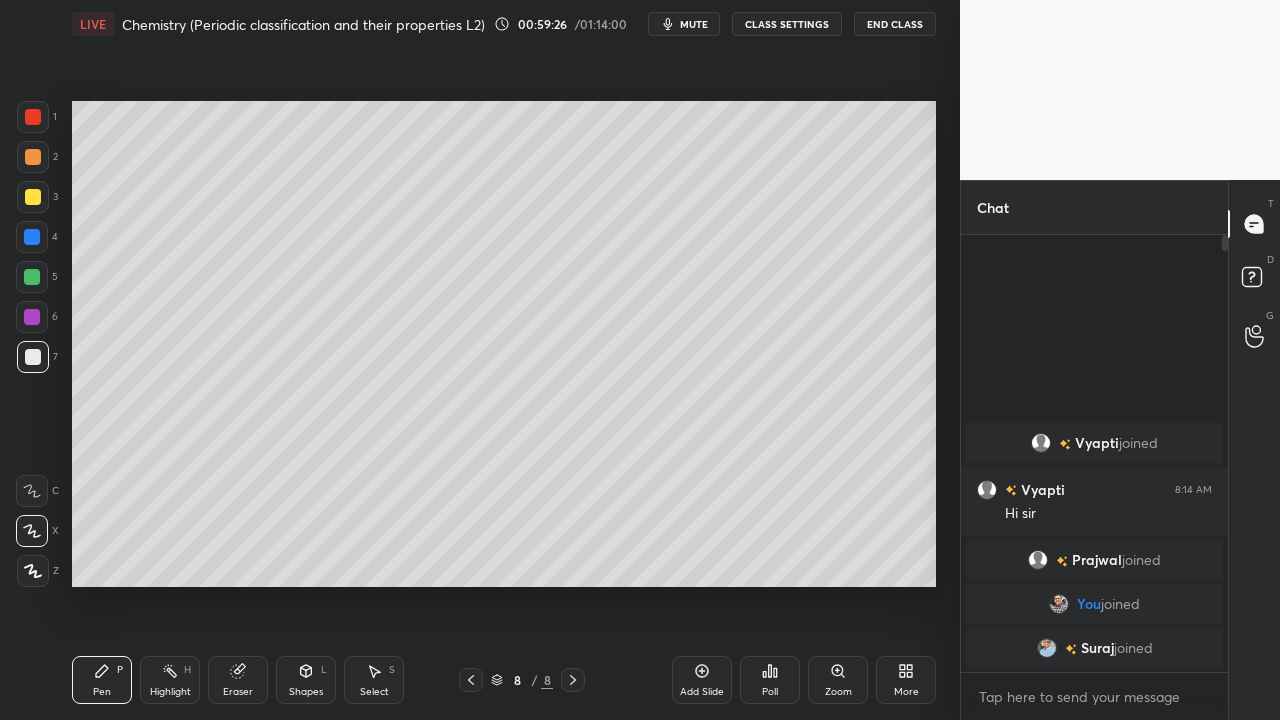 click 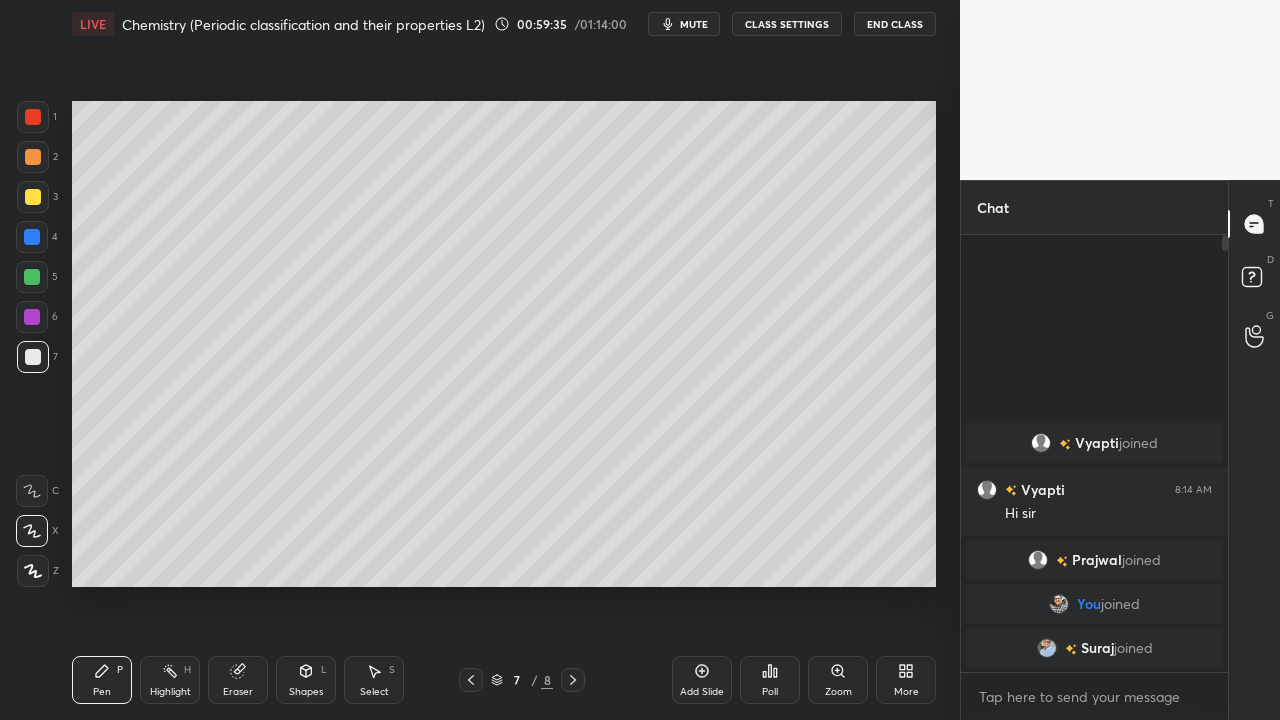 click 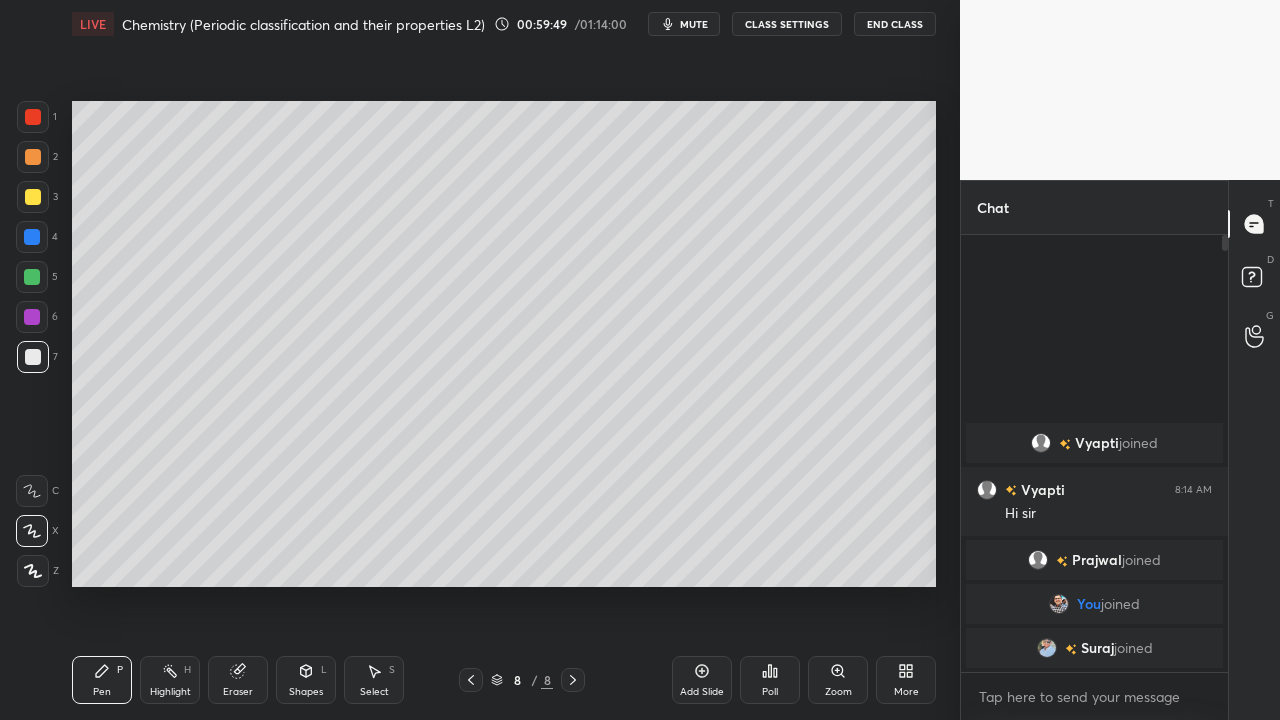 click 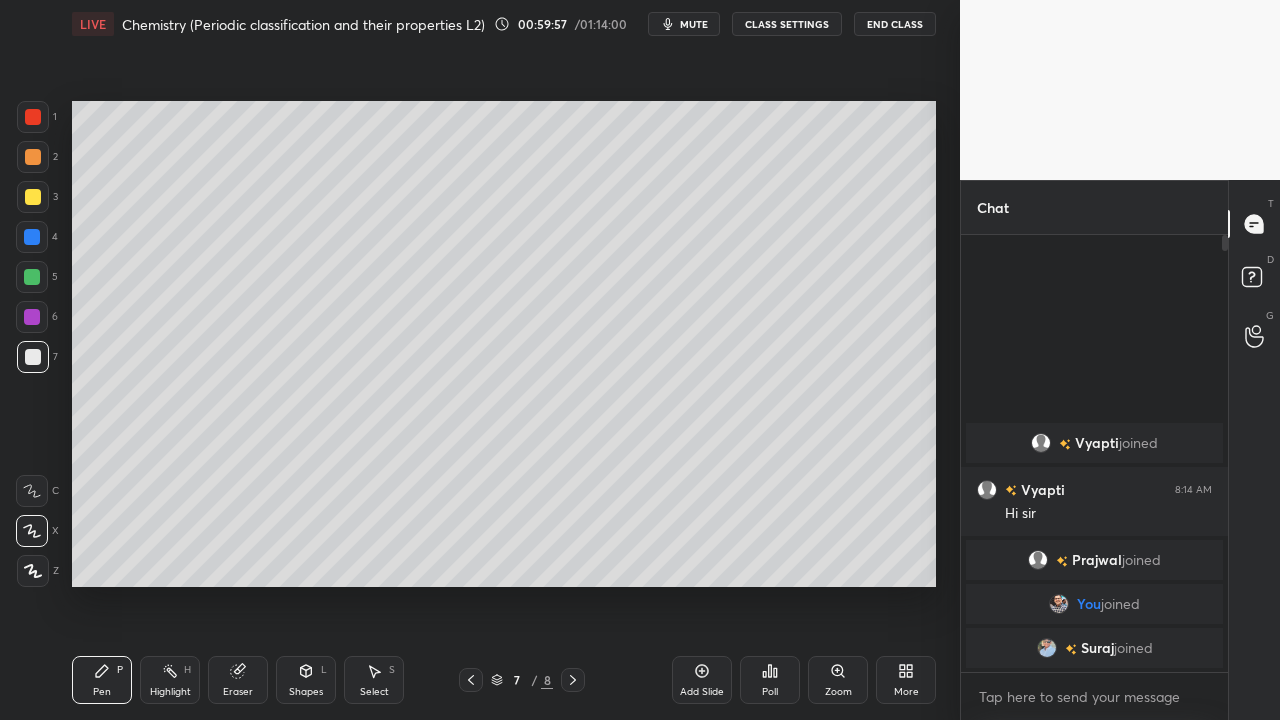 click on "7 / 8" at bounding box center (522, 680) 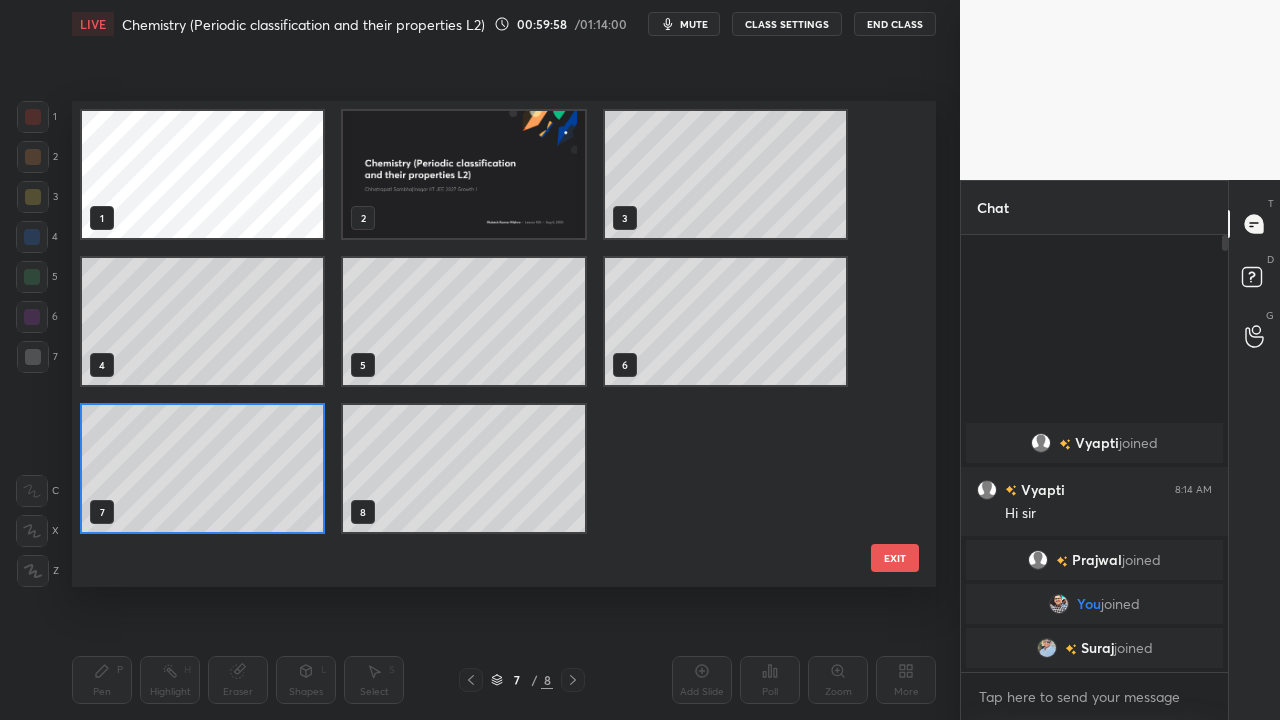 scroll, scrollTop: 7, scrollLeft: 11, axis: both 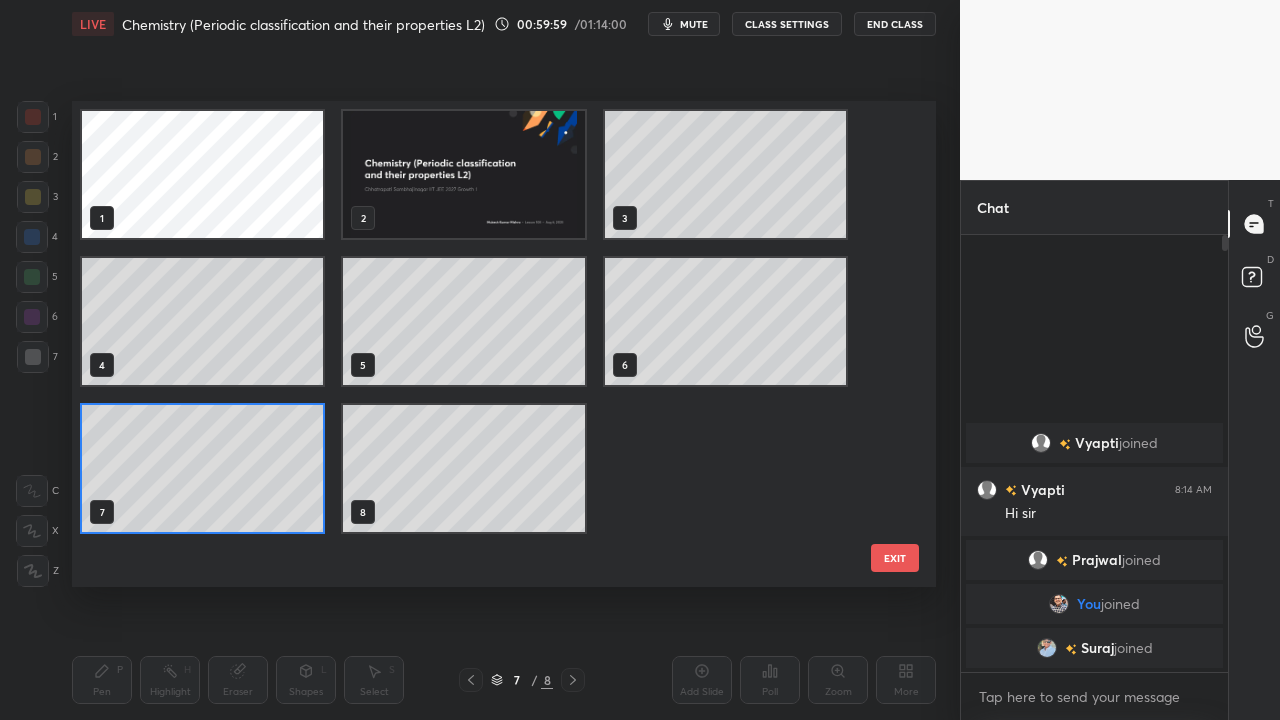 click at bounding box center (573, 680) 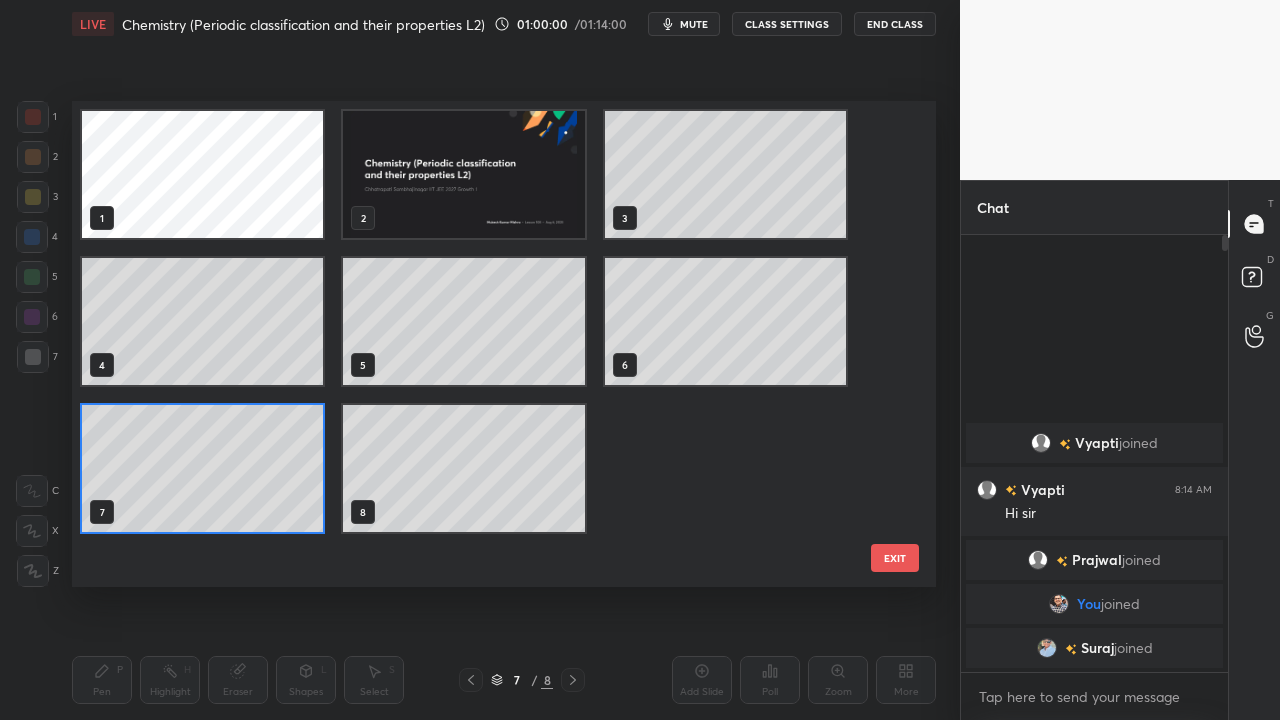click on "Setting up your live class 1 2 3 4 5 6 7 8 EXIT Poll for   secs No correct answer Start poll" at bounding box center [504, 344] 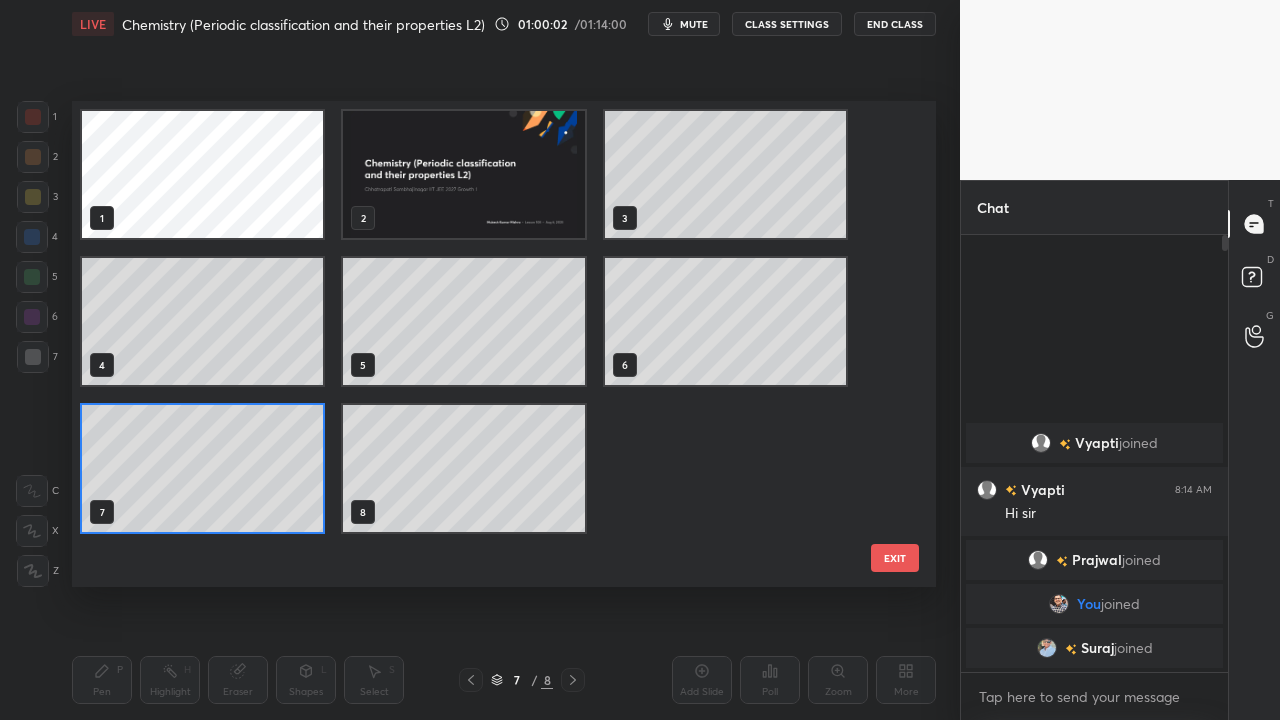 click on "1 2 3 4 5 6 7 8" at bounding box center [486, 344] 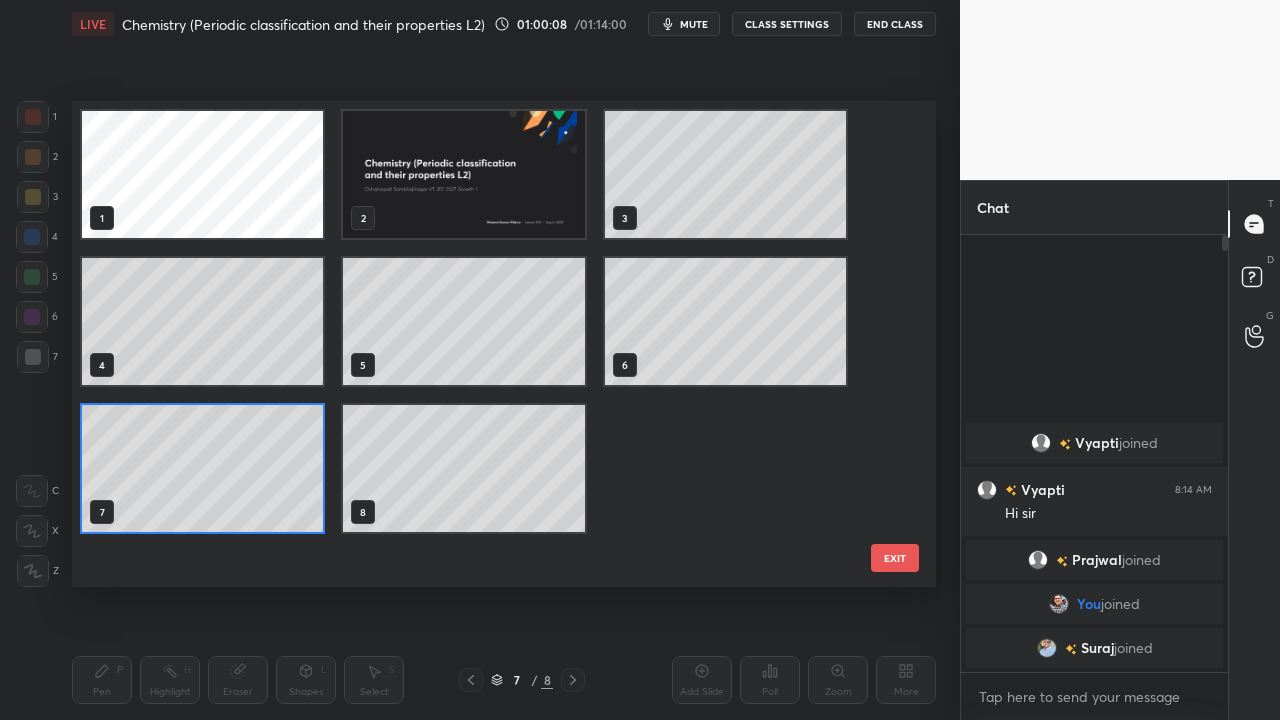 click at bounding box center (471, 680) 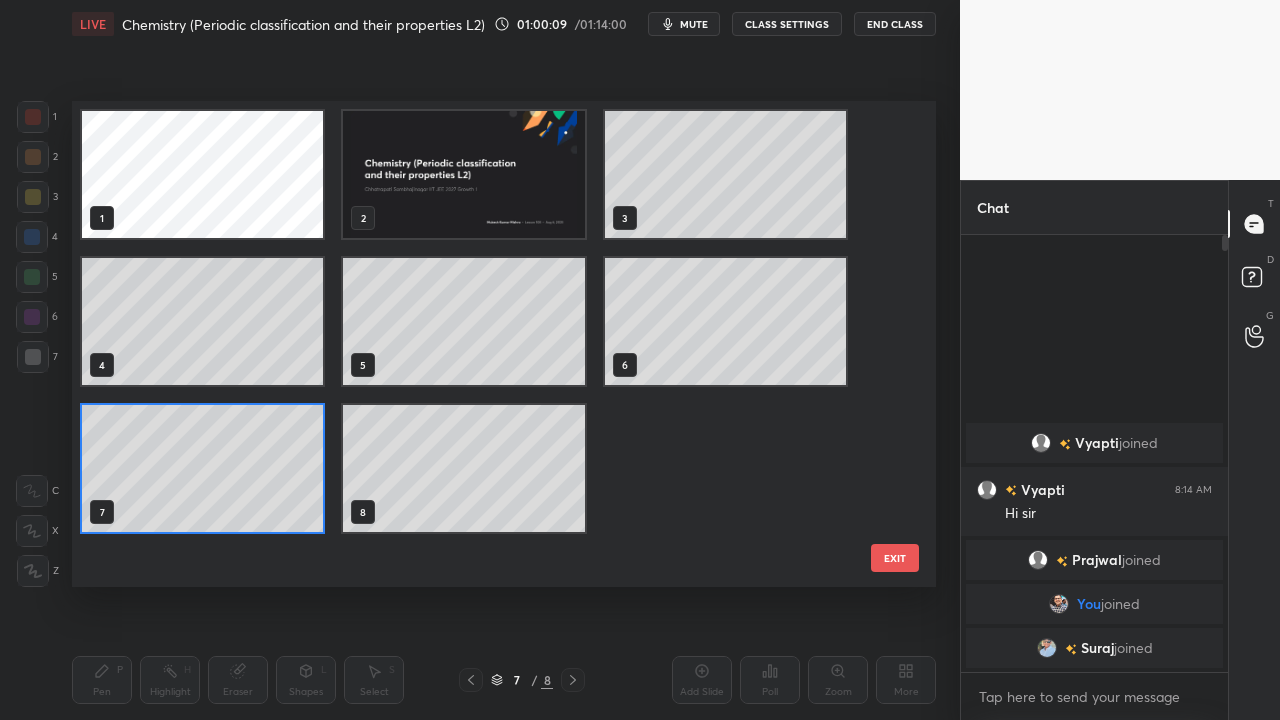 click on "EXIT" at bounding box center [895, 558] 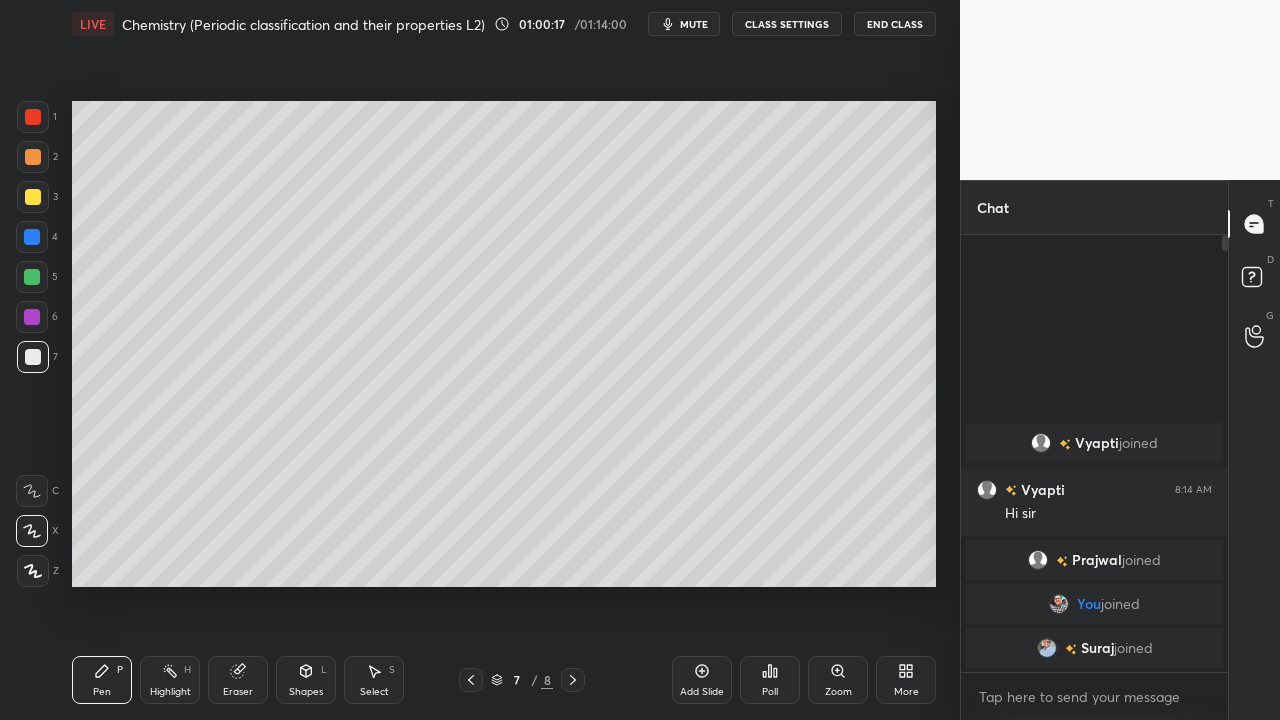 click 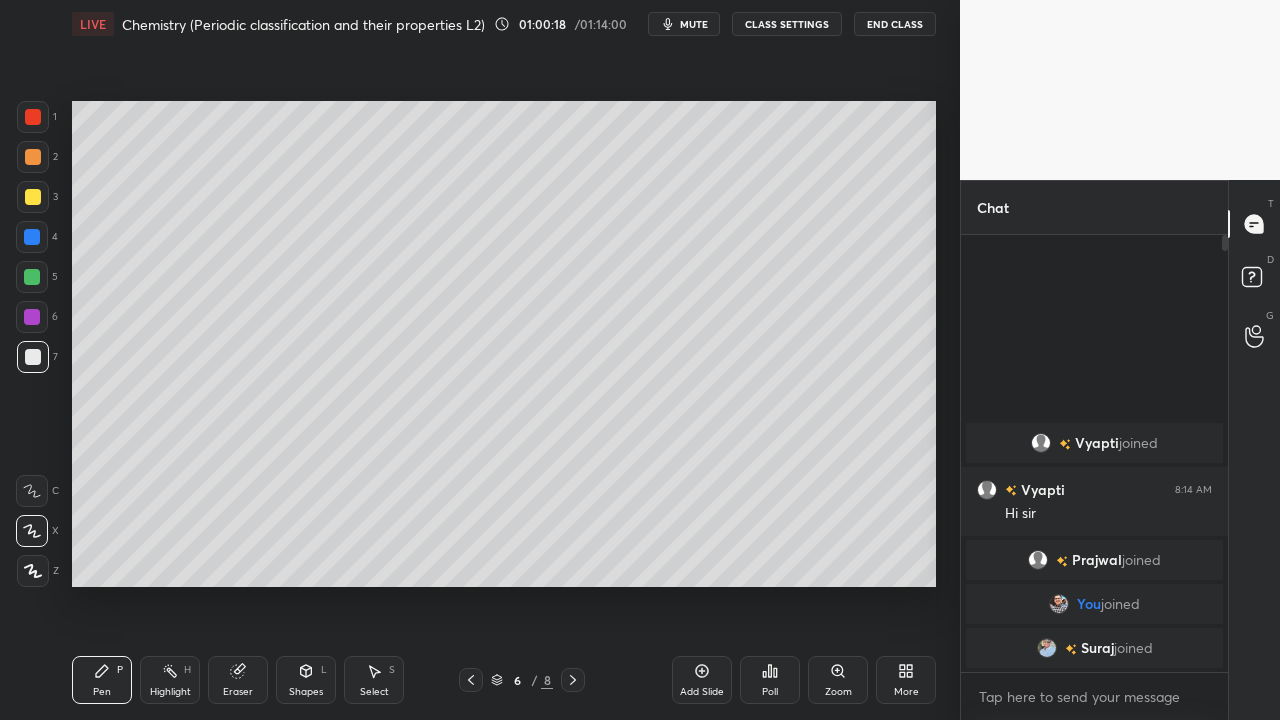 click 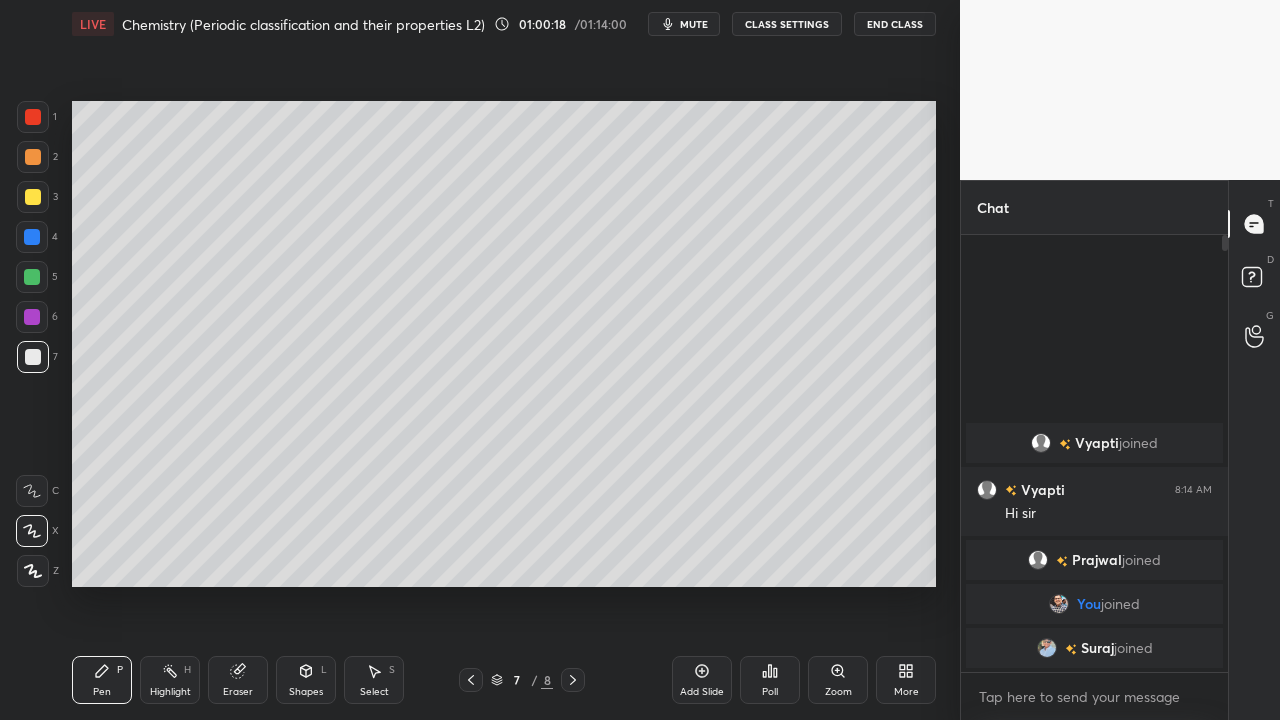 click 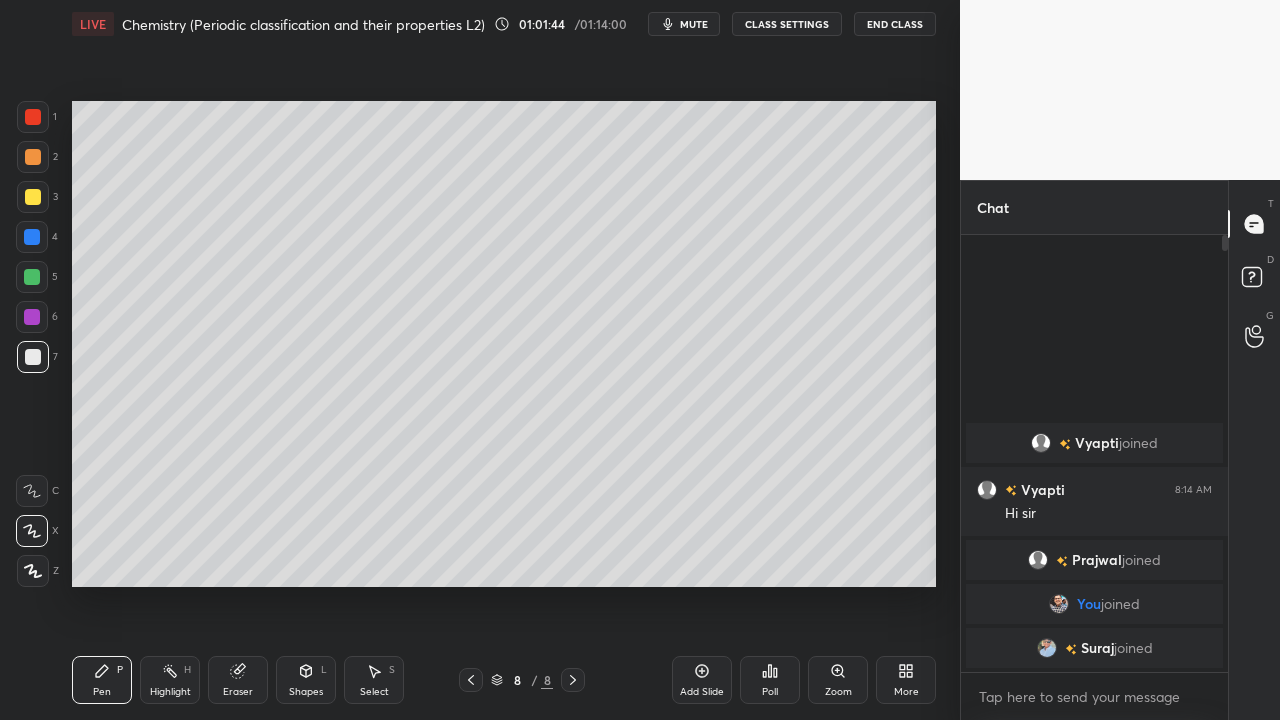 click on "End Class" at bounding box center (895, 24) 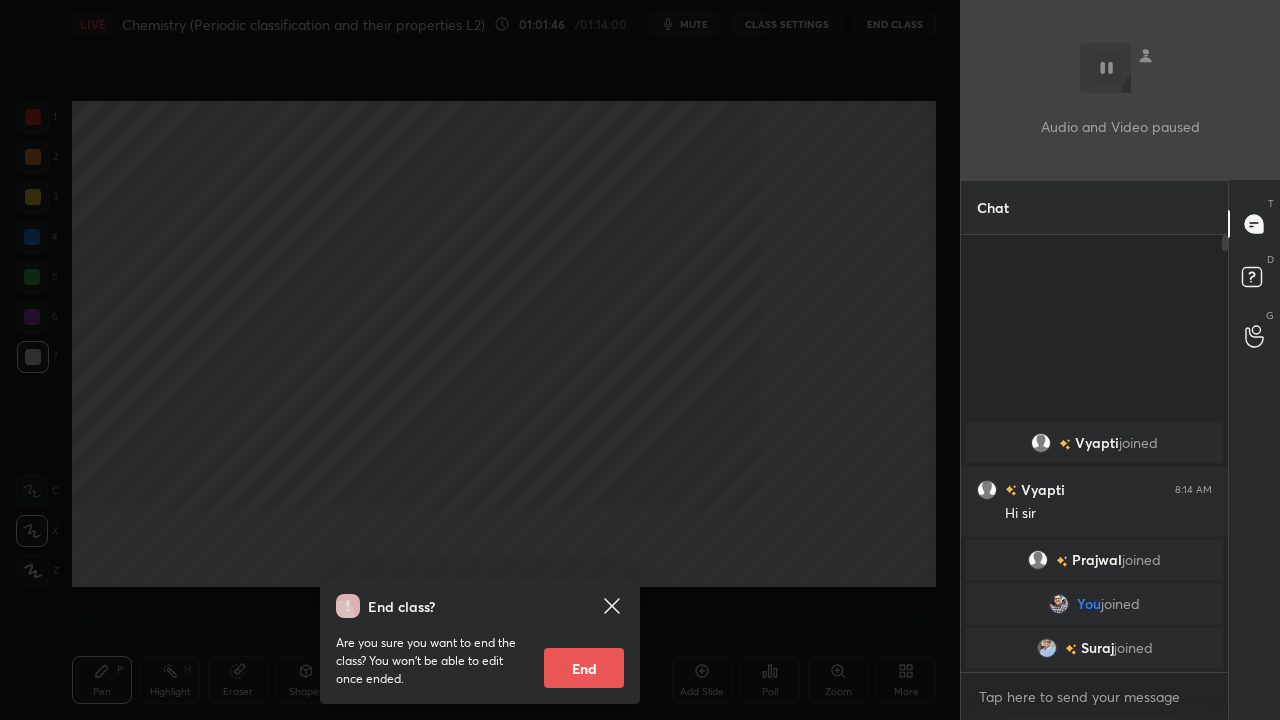 click on "End" at bounding box center (584, 668) 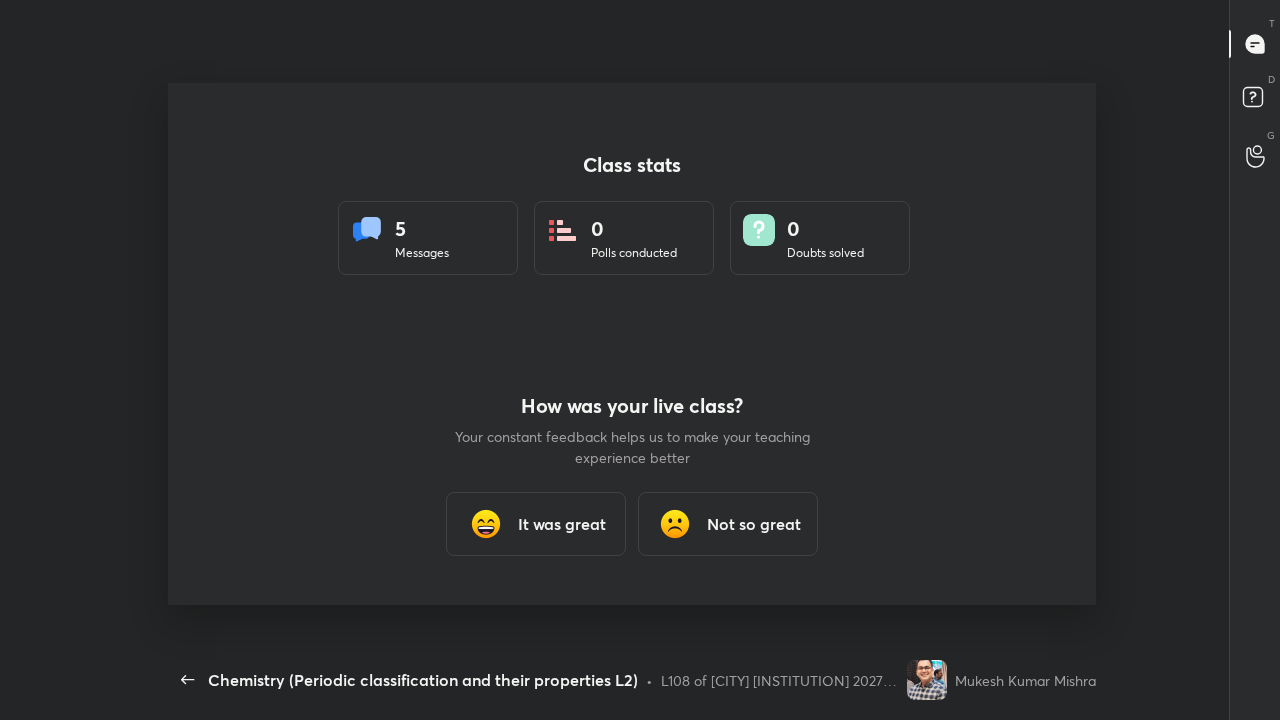 scroll, scrollTop: 99408, scrollLeft: 99038, axis: both 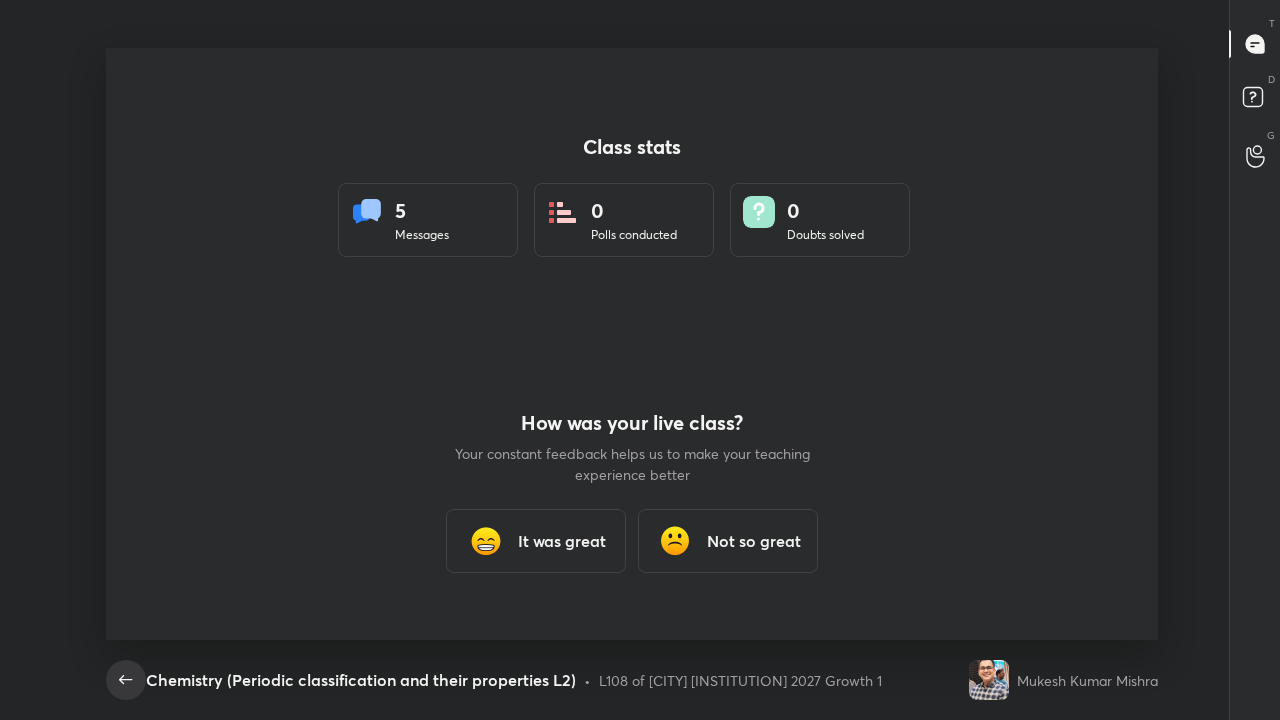 click 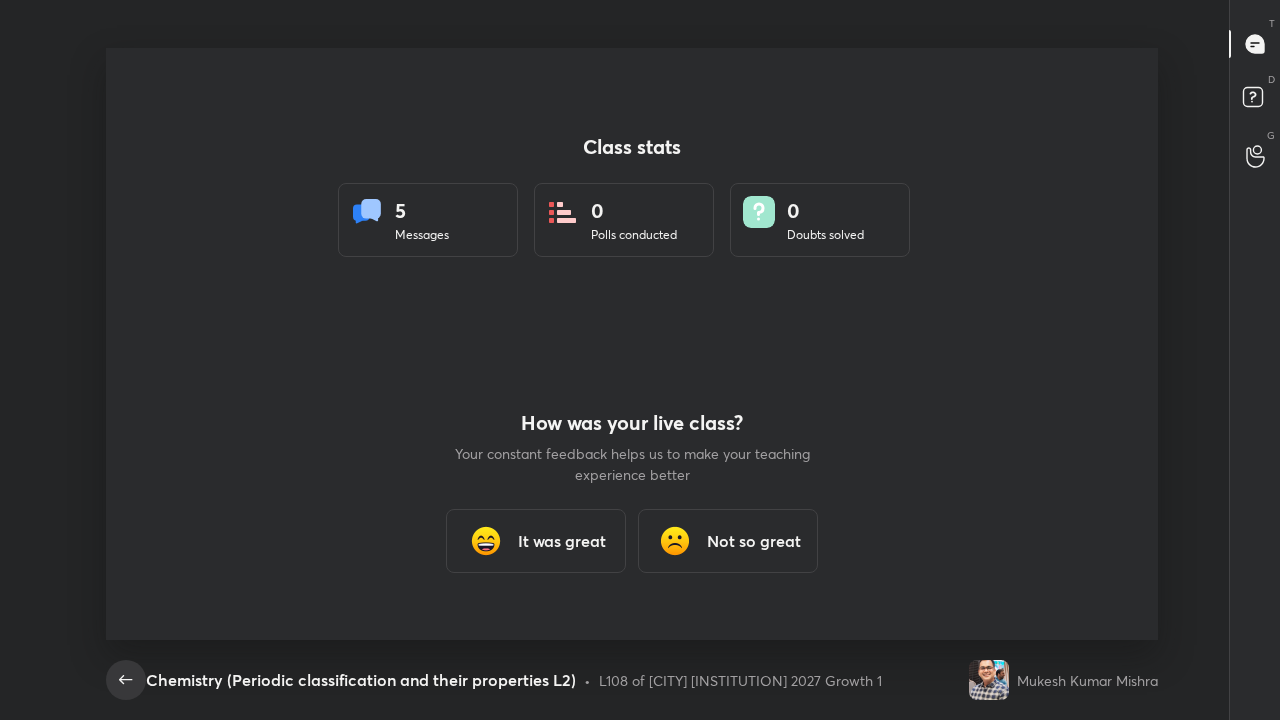 click 